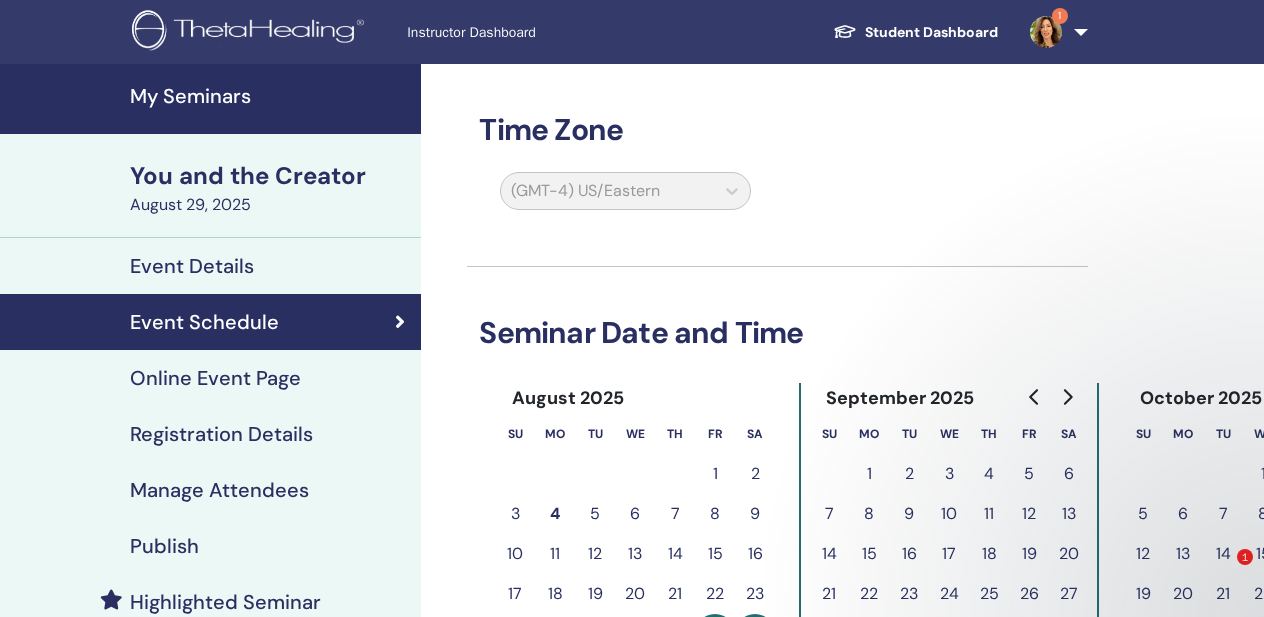 scroll, scrollTop: 613, scrollLeft: 0, axis: vertical 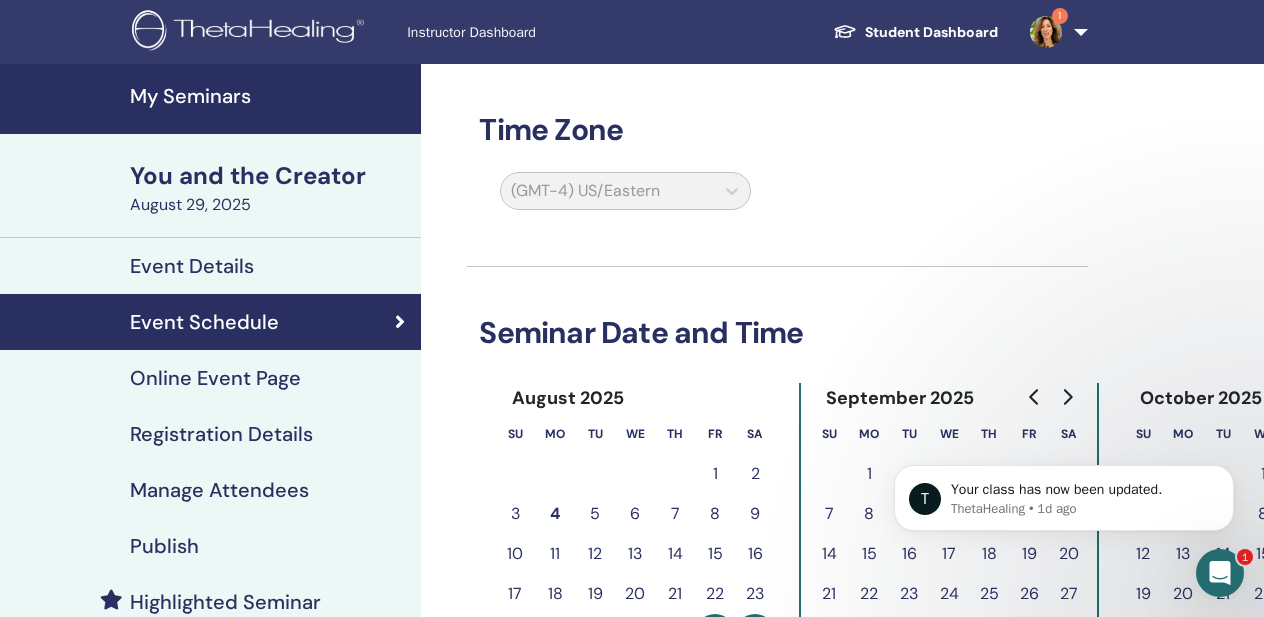 click at bounding box center (1220, 573) 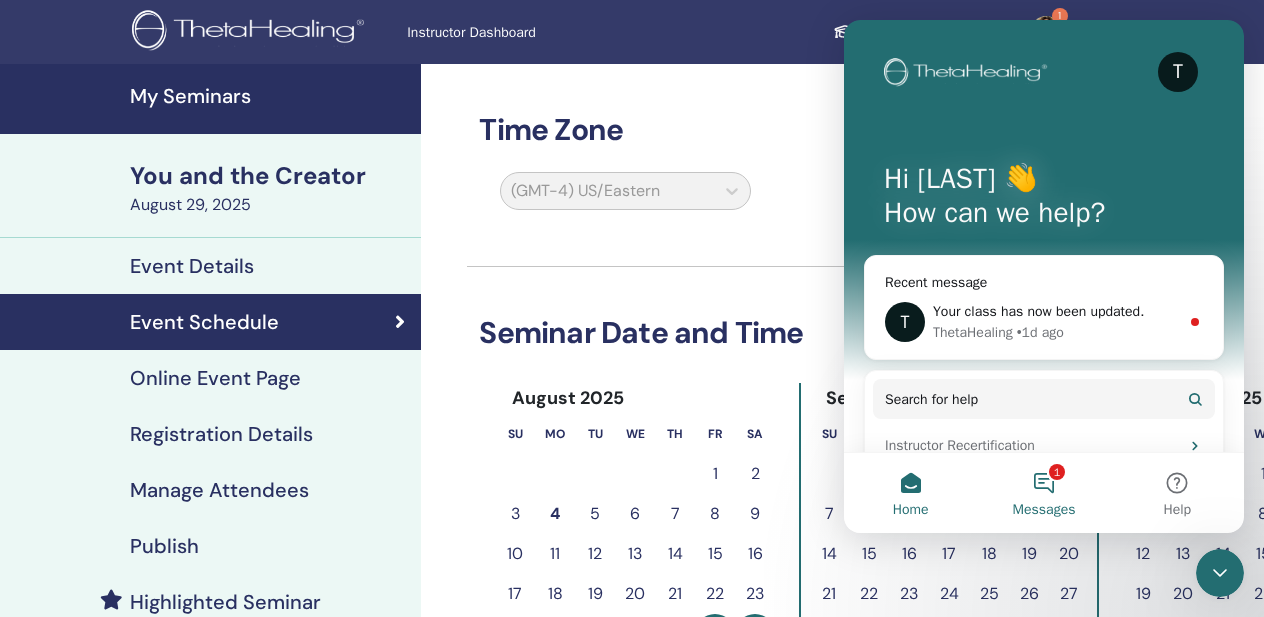 click on "1 Messages" at bounding box center (1043, 493) 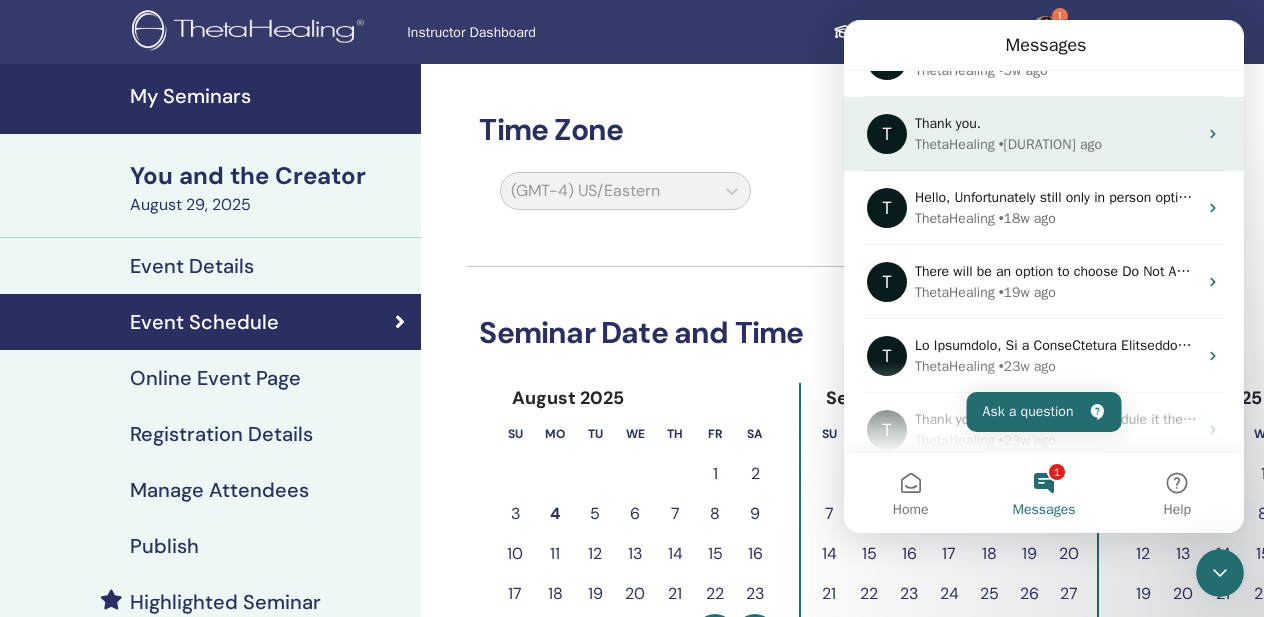 scroll, scrollTop: 0, scrollLeft: 0, axis: both 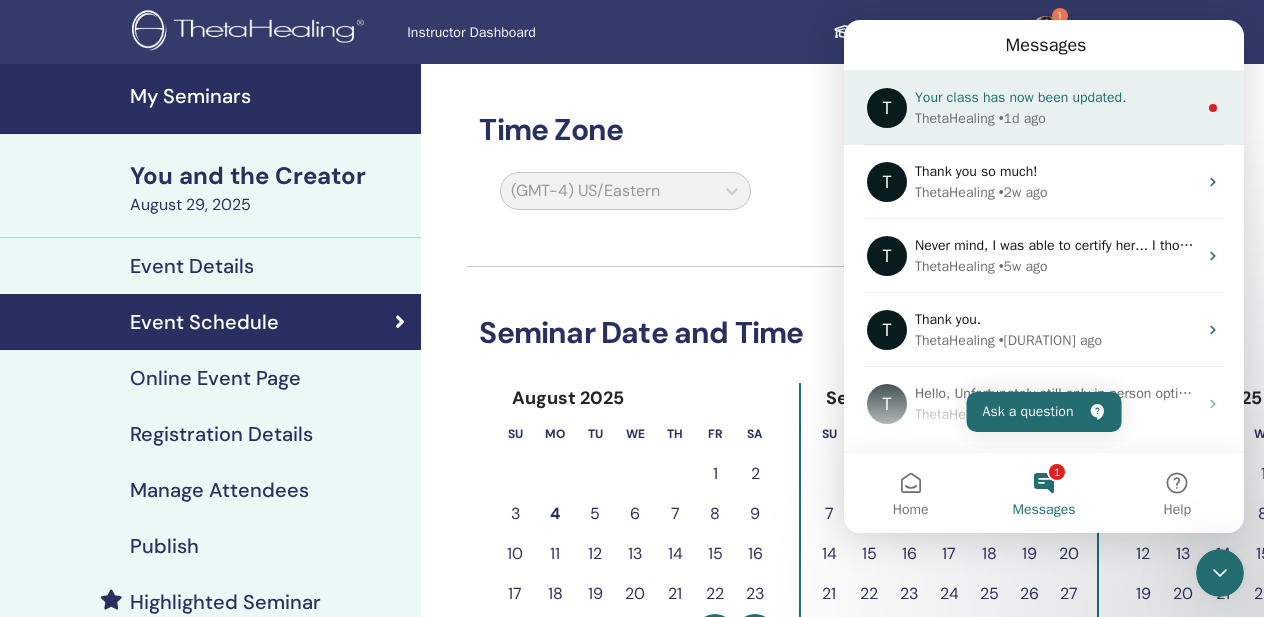 click on "T Your class has now been updated. ThetaHealing •  1d ago" at bounding box center [1044, 108] 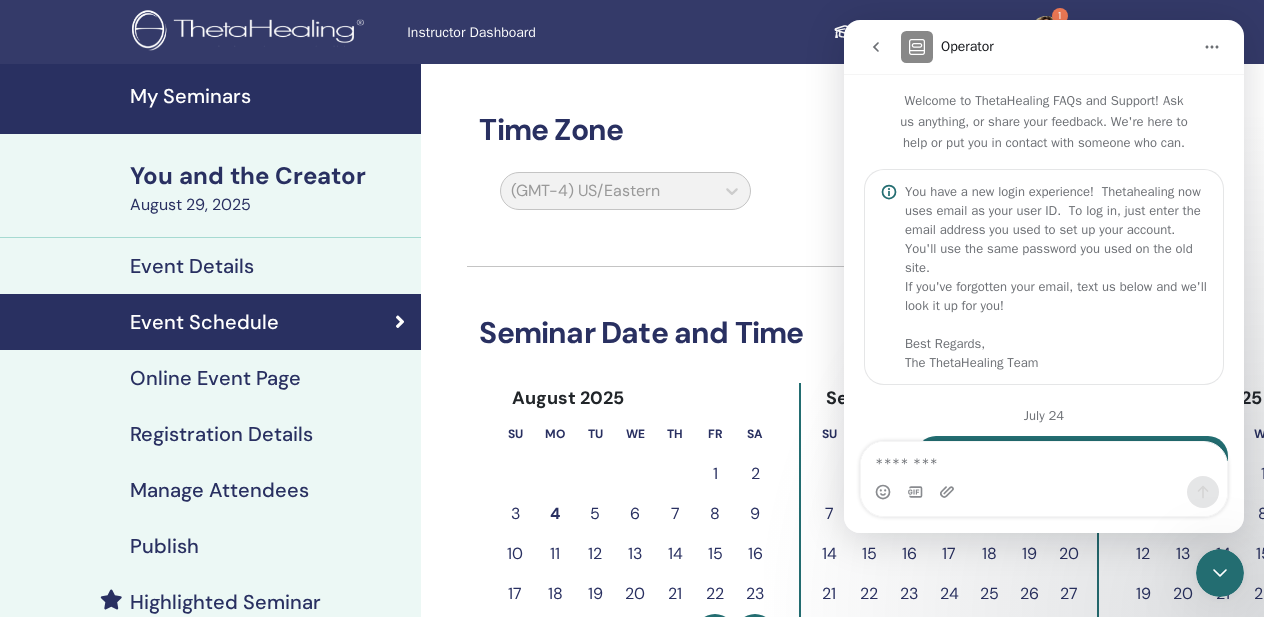 scroll, scrollTop: 3, scrollLeft: 0, axis: vertical 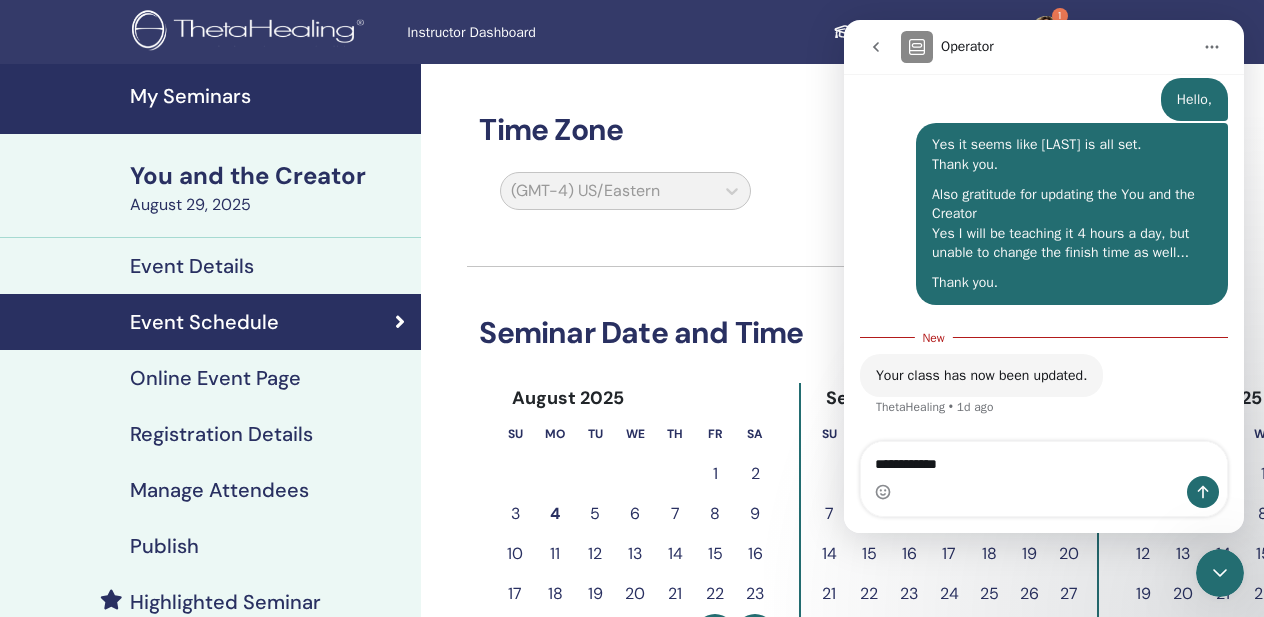 type on "**********" 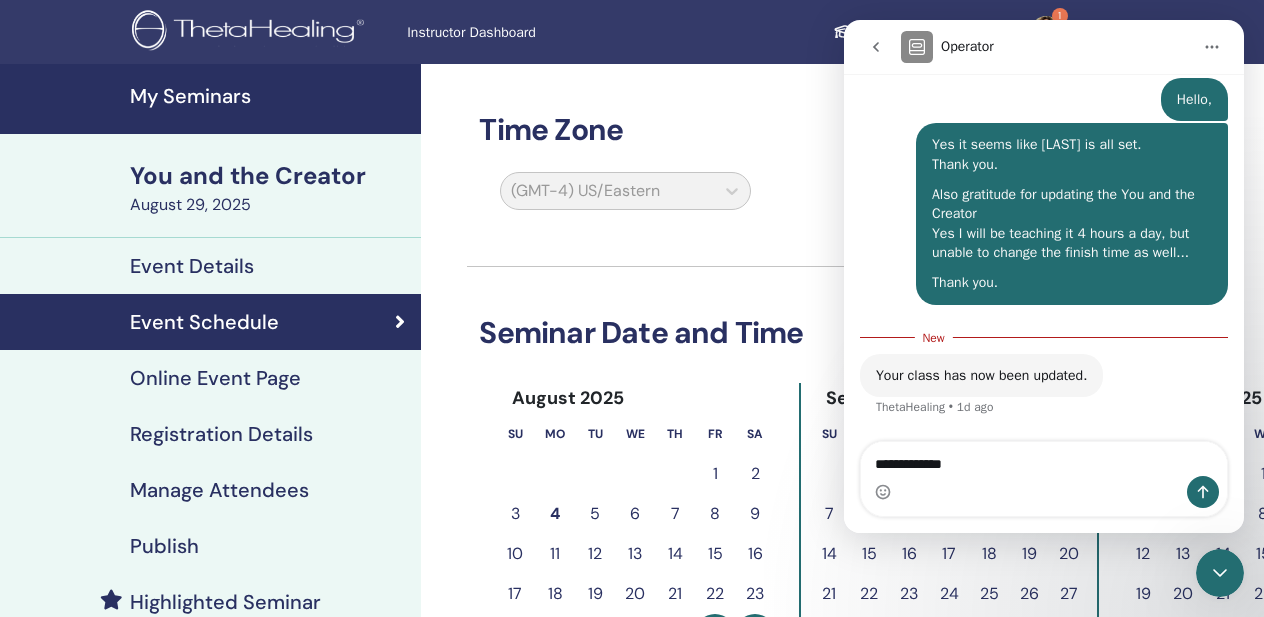 type 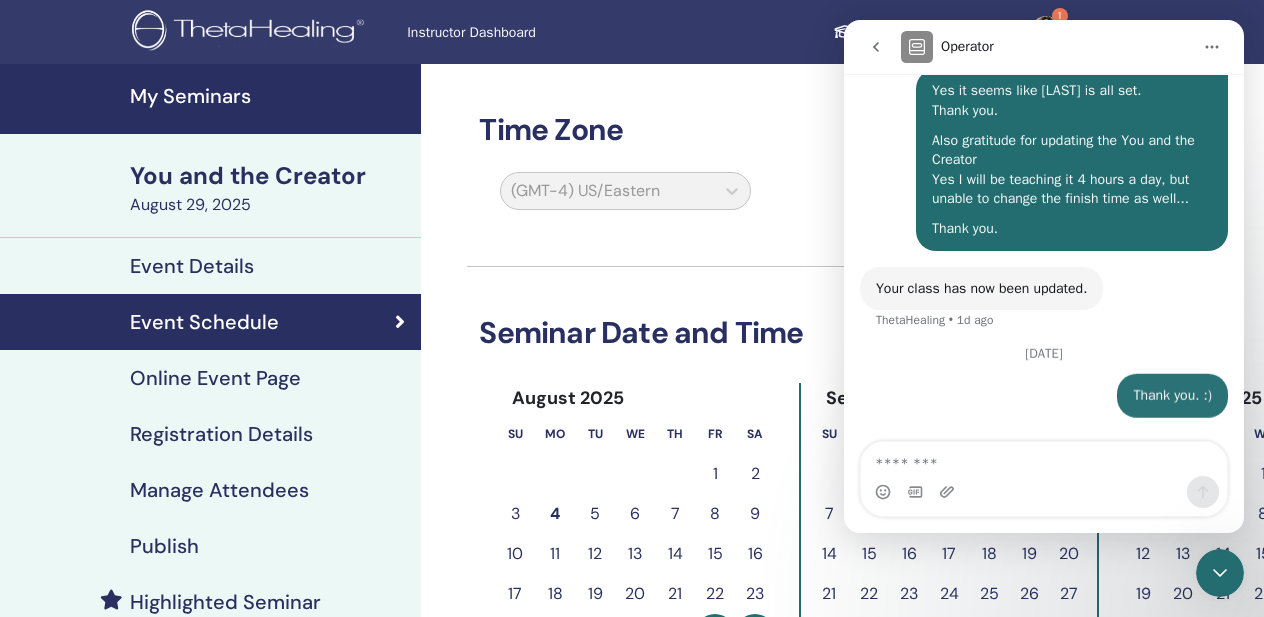 scroll, scrollTop: 2285, scrollLeft: 0, axis: vertical 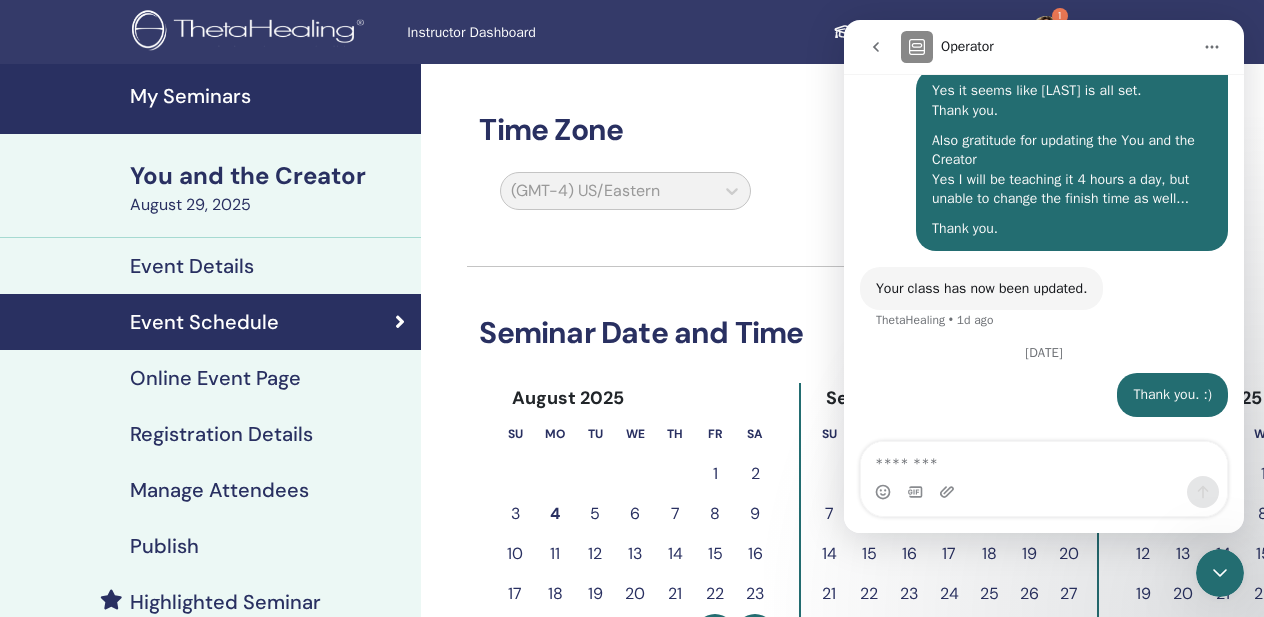 click 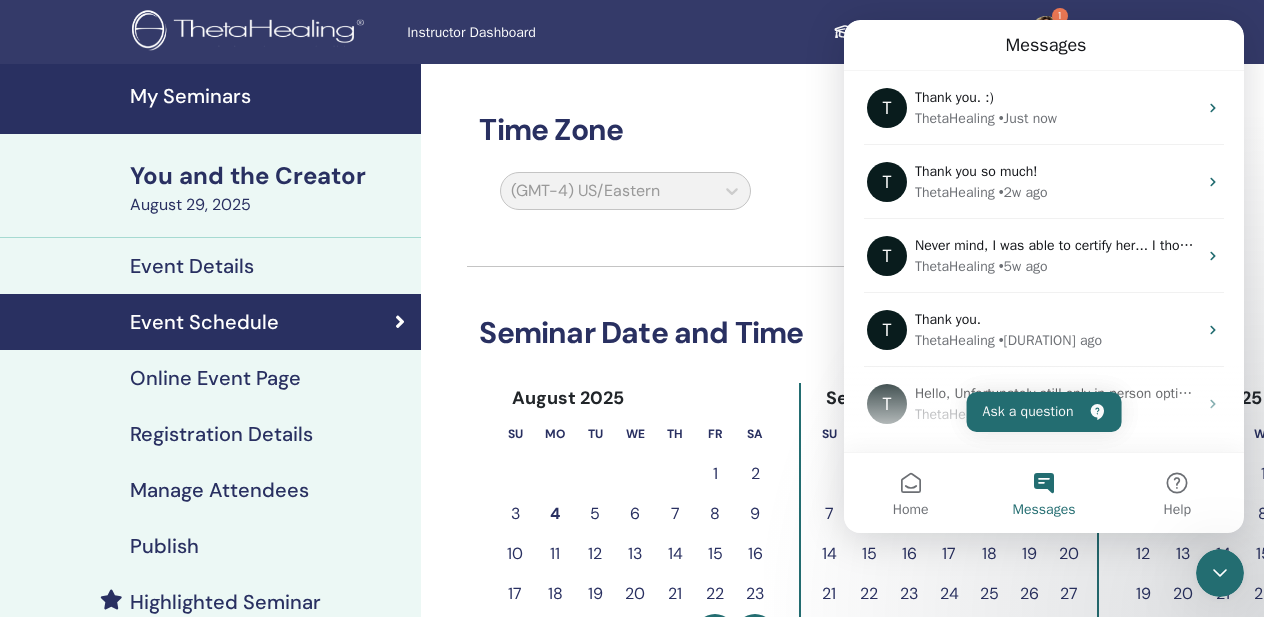 scroll, scrollTop: 0, scrollLeft: 0, axis: both 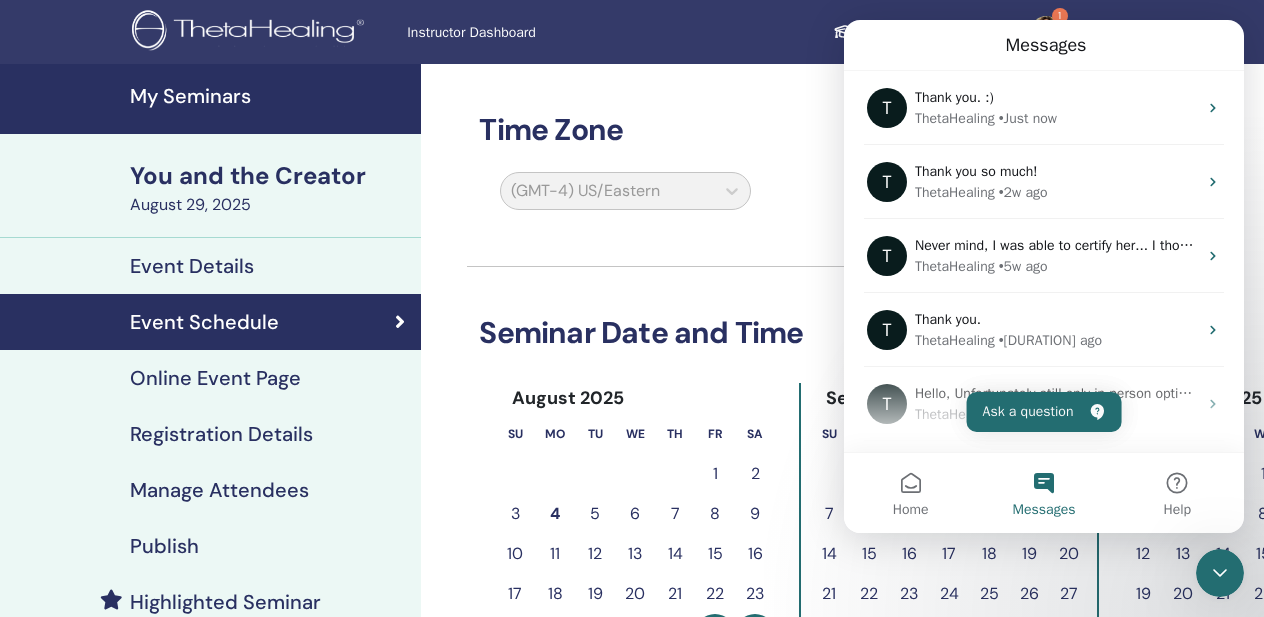 click on "My Seminars" at bounding box center (269, 96) 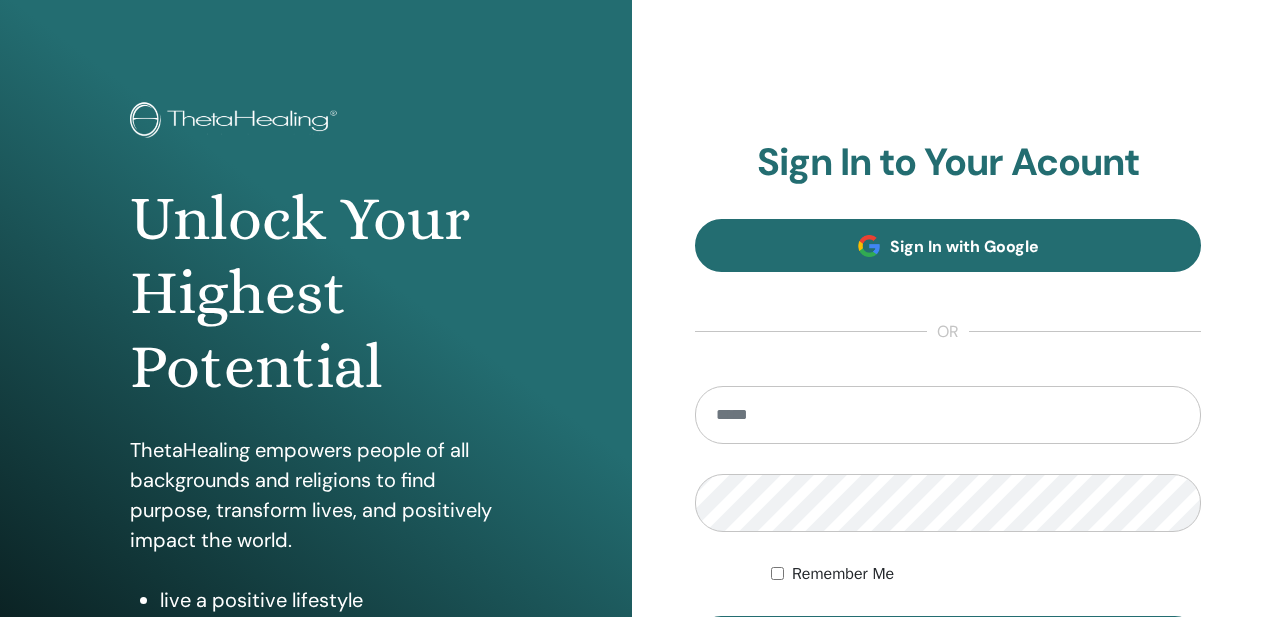 scroll, scrollTop: 343, scrollLeft: 0, axis: vertical 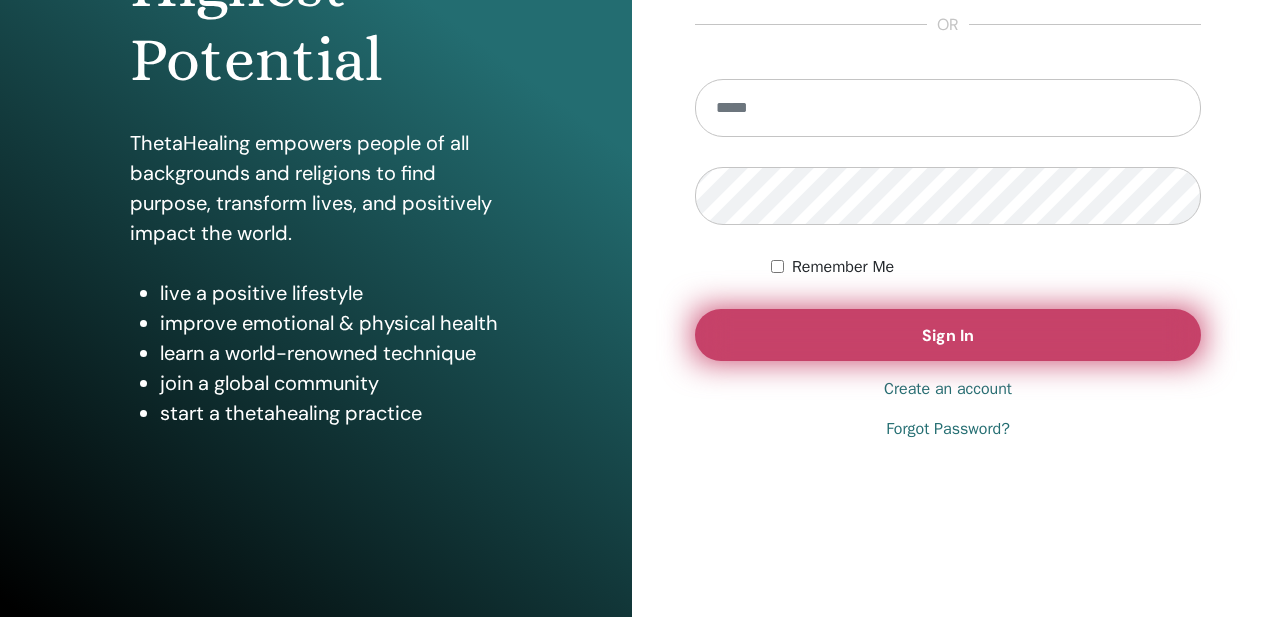 type on "**********" 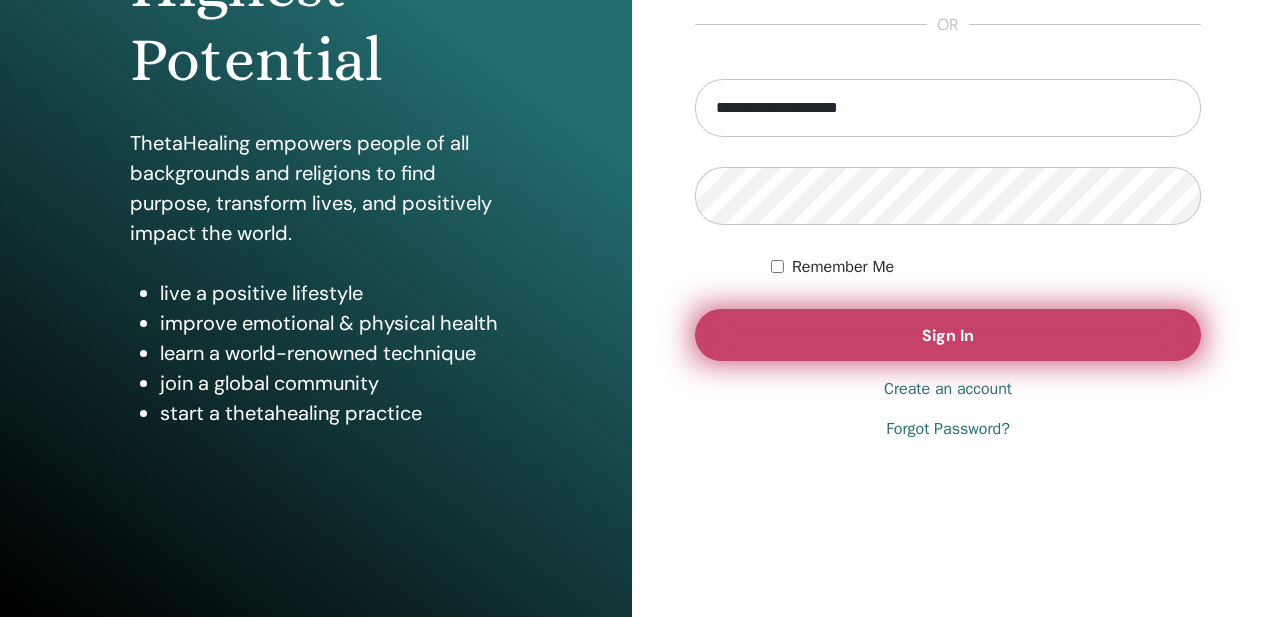 click on "Sign In" at bounding box center (948, 335) 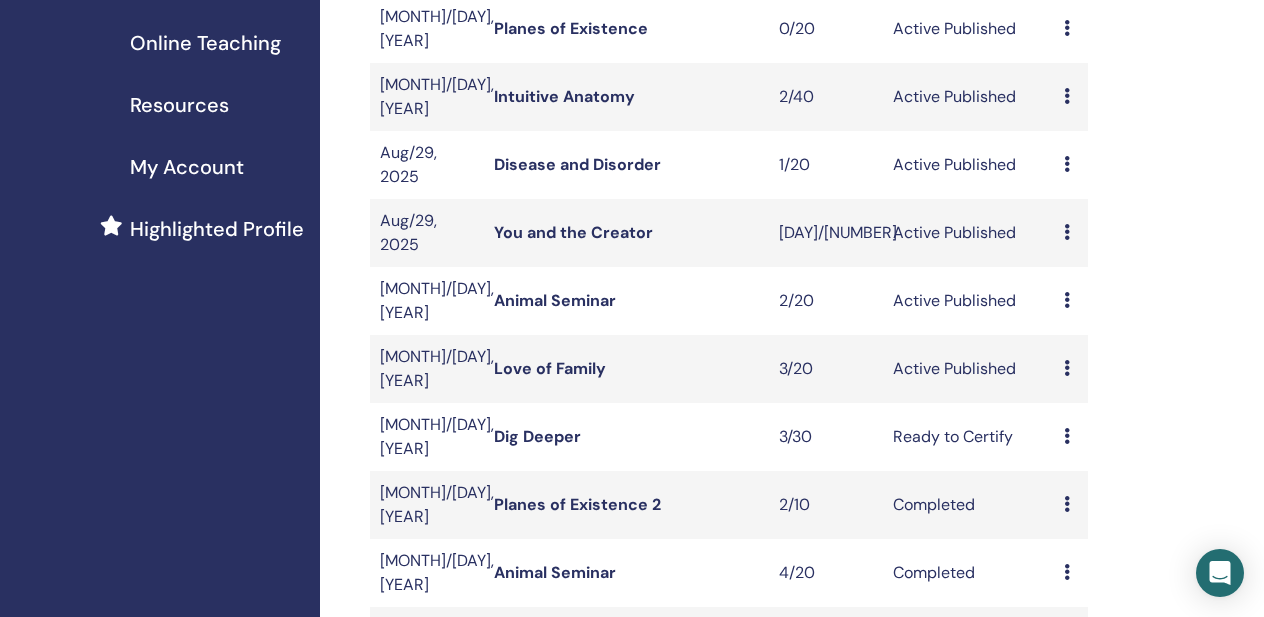 scroll, scrollTop: 395, scrollLeft: 0, axis: vertical 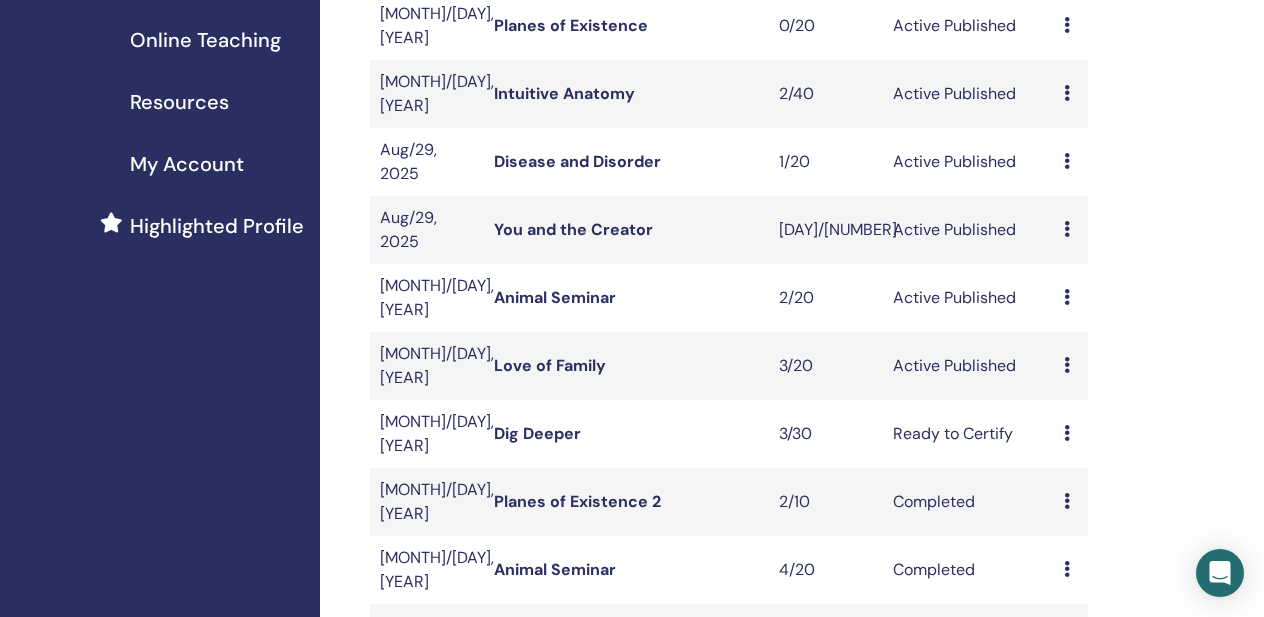 click on "Love of Family" at bounding box center [550, 365] 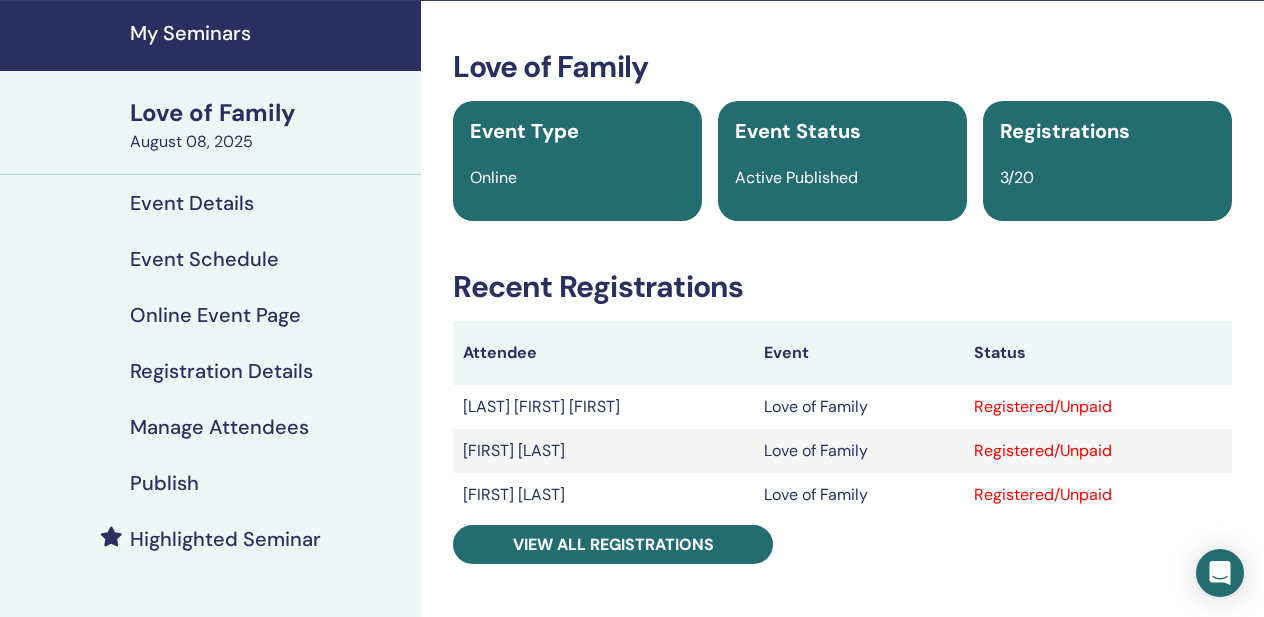 scroll, scrollTop: 69, scrollLeft: 0, axis: vertical 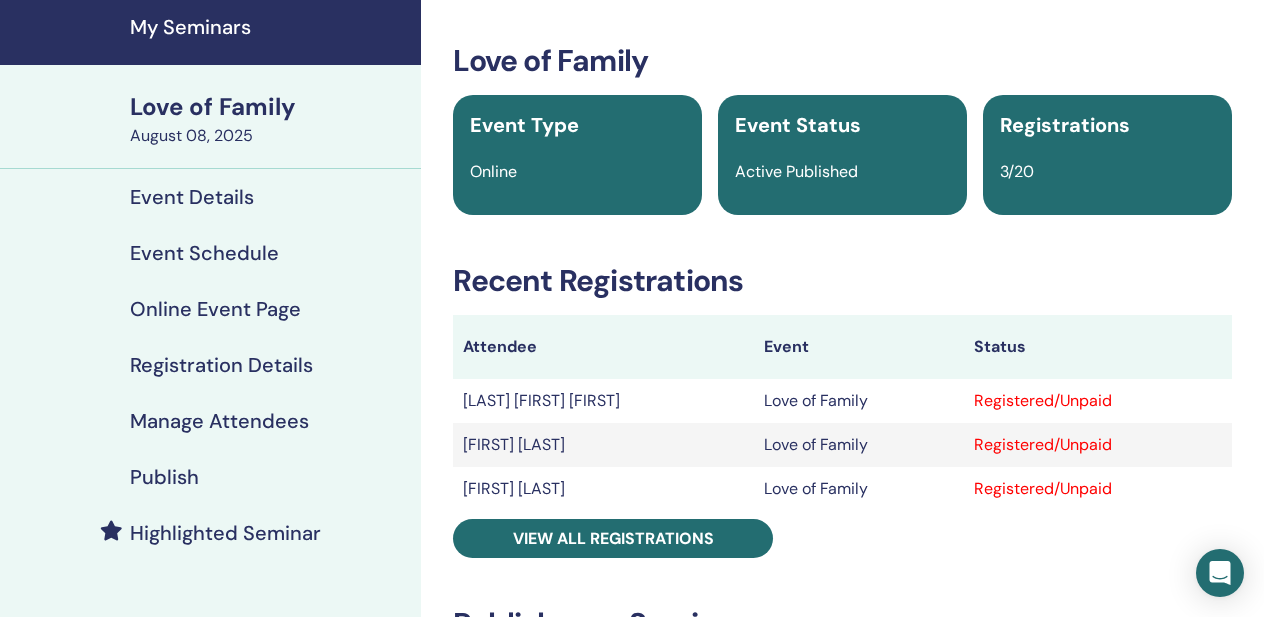 click on "My Seminars" at bounding box center [210, 30] 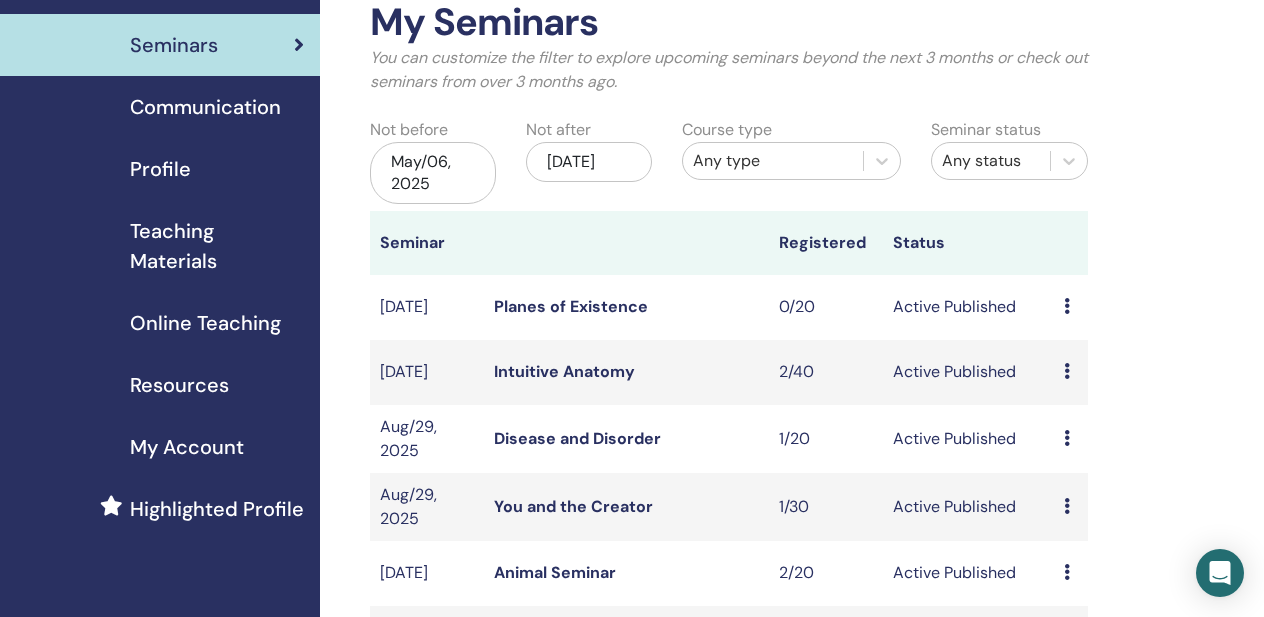 scroll, scrollTop: 117, scrollLeft: 0, axis: vertical 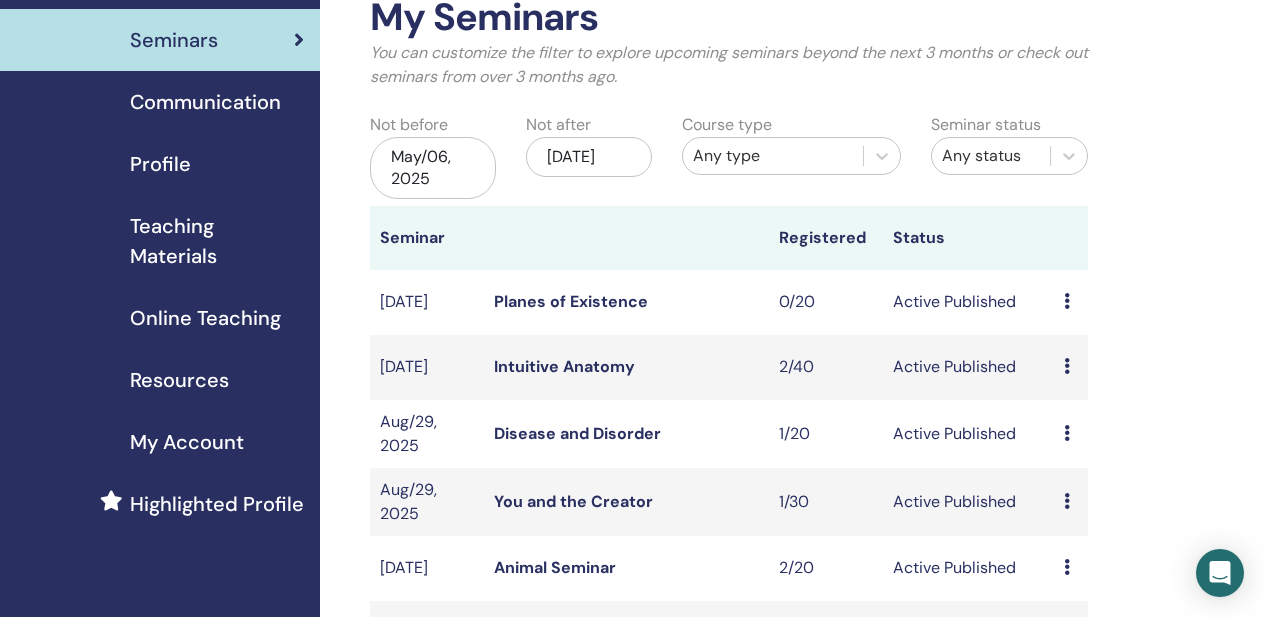 click on "Teaching Materials" at bounding box center (217, 241) 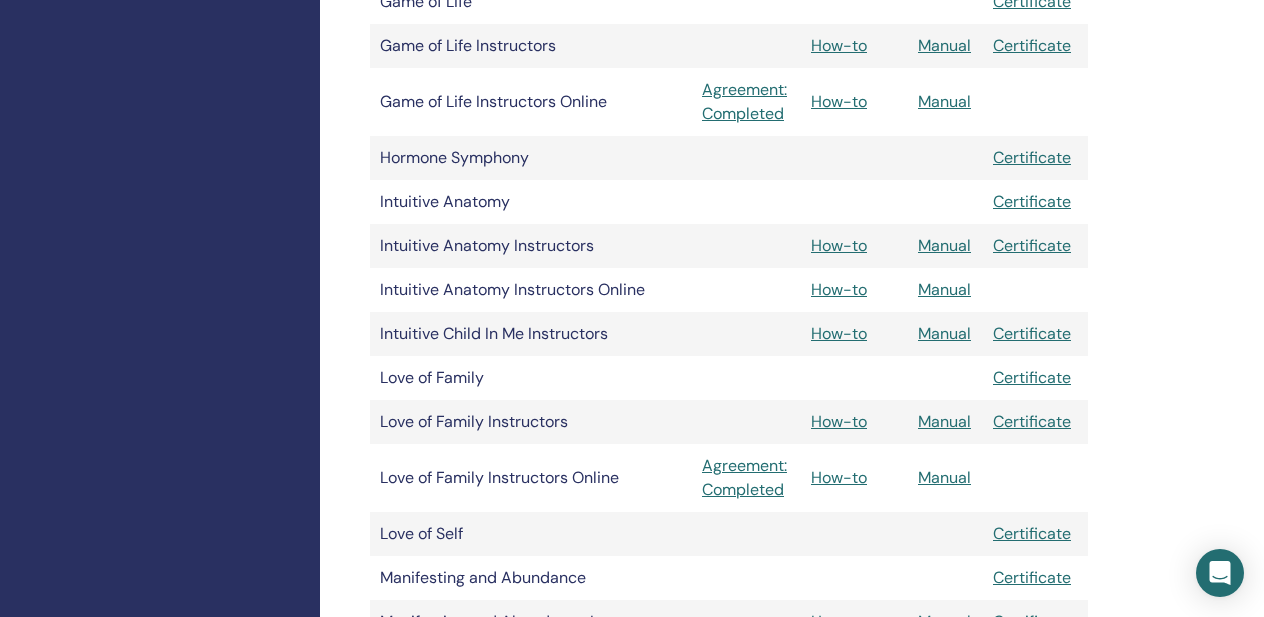 scroll, scrollTop: 1674, scrollLeft: 0, axis: vertical 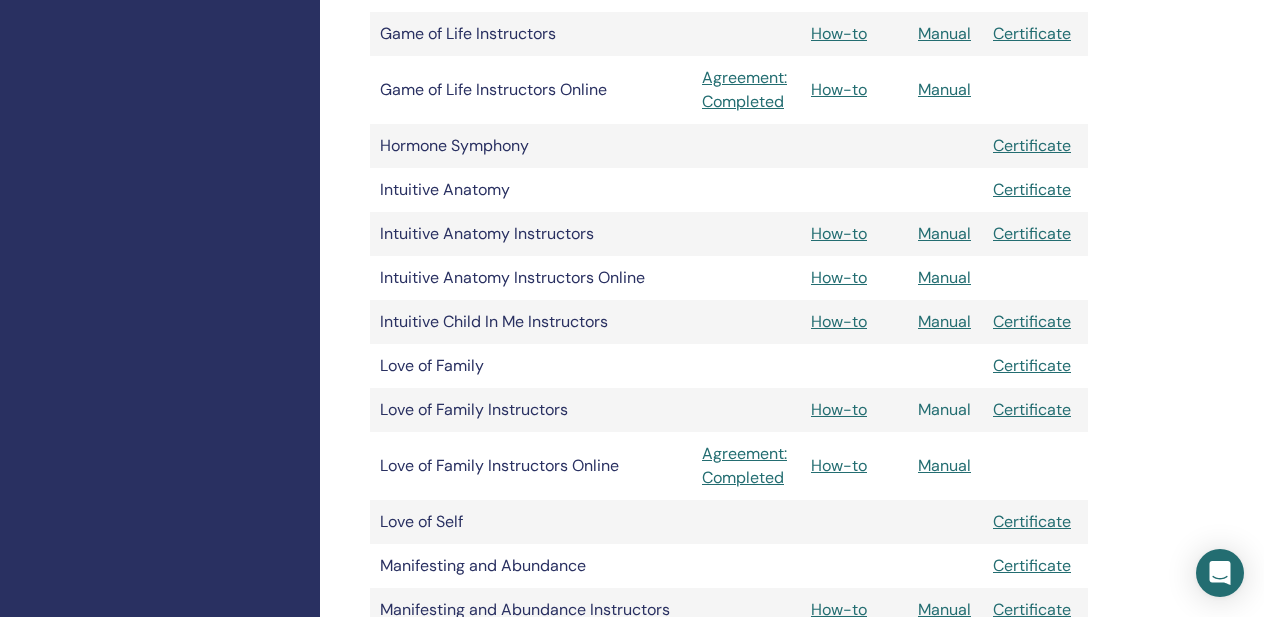 click on "Manual" at bounding box center [944, 409] 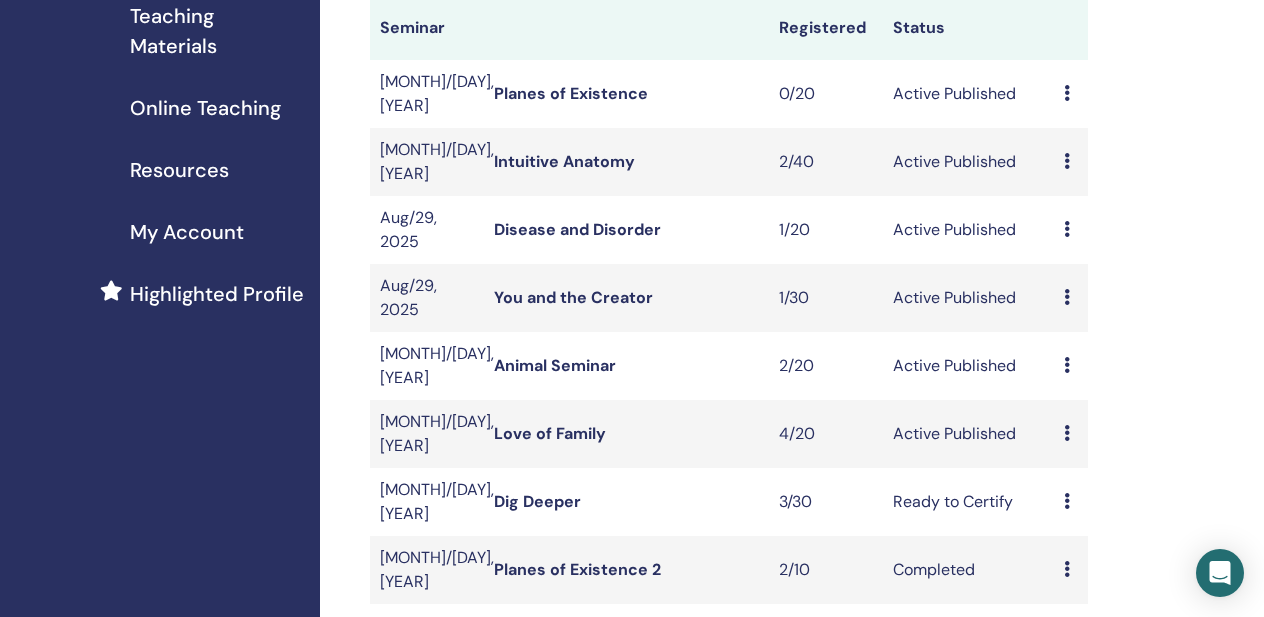scroll, scrollTop: 328, scrollLeft: 0, axis: vertical 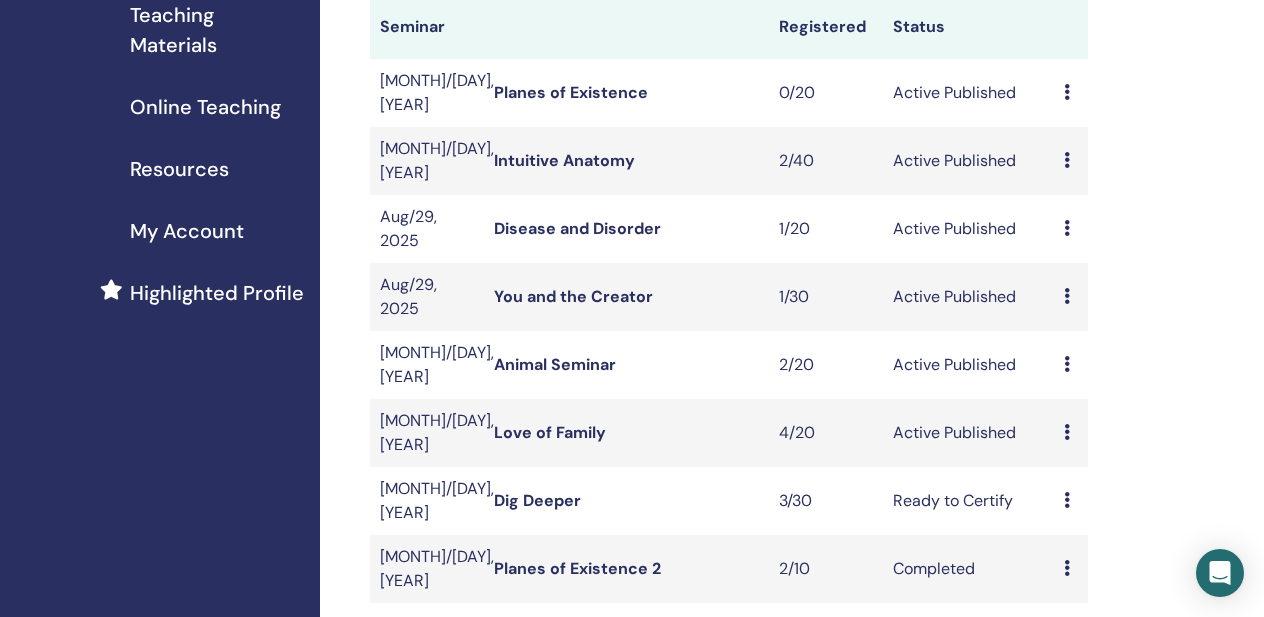 click on "Love of Family" at bounding box center (550, 432) 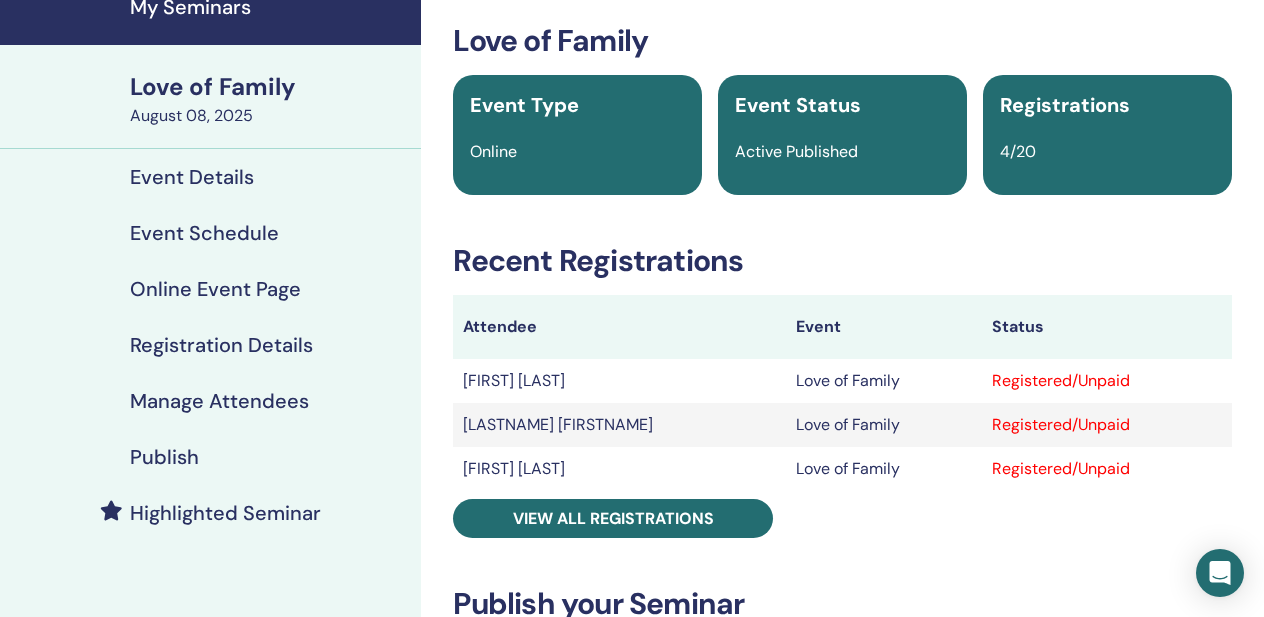 scroll, scrollTop: 91, scrollLeft: 0, axis: vertical 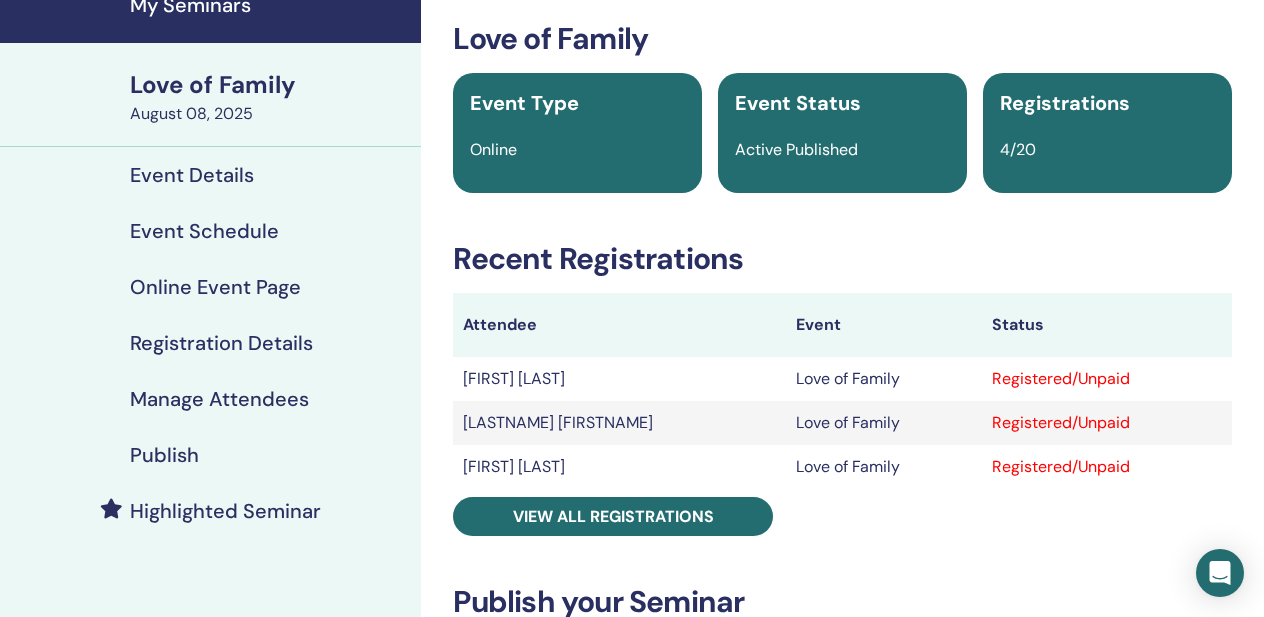 click on "Manage Attendees" at bounding box center [219, 399] 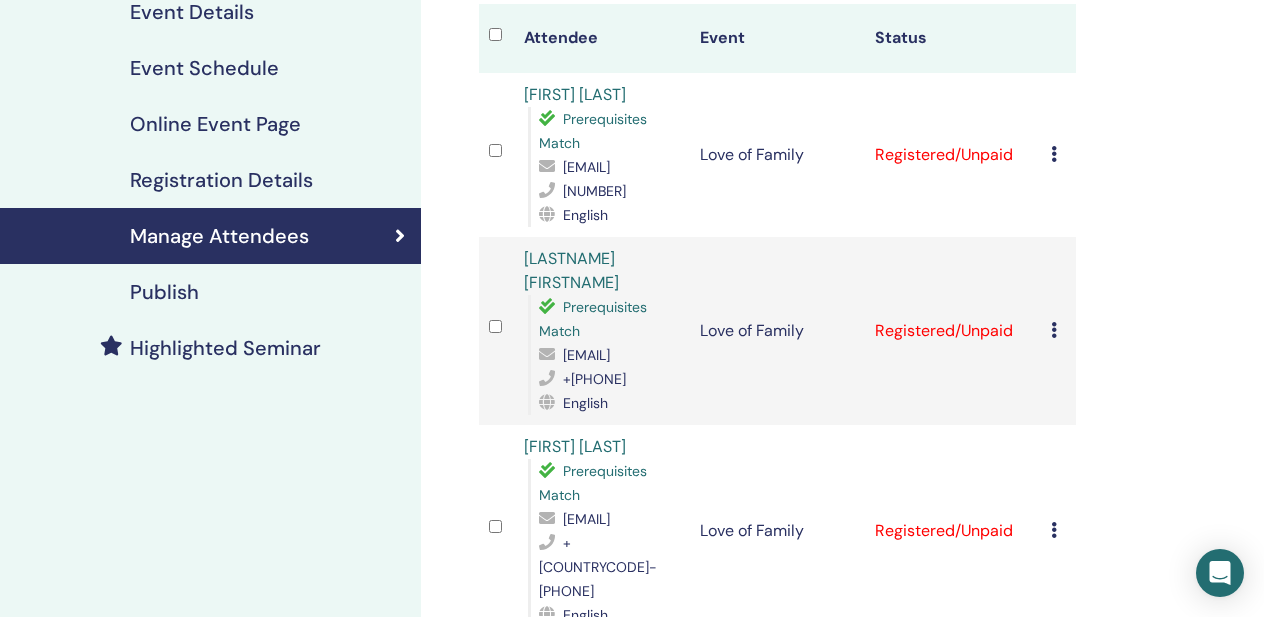scroll, scrollTop: 267, scrollLeft: 0, axis: vertical 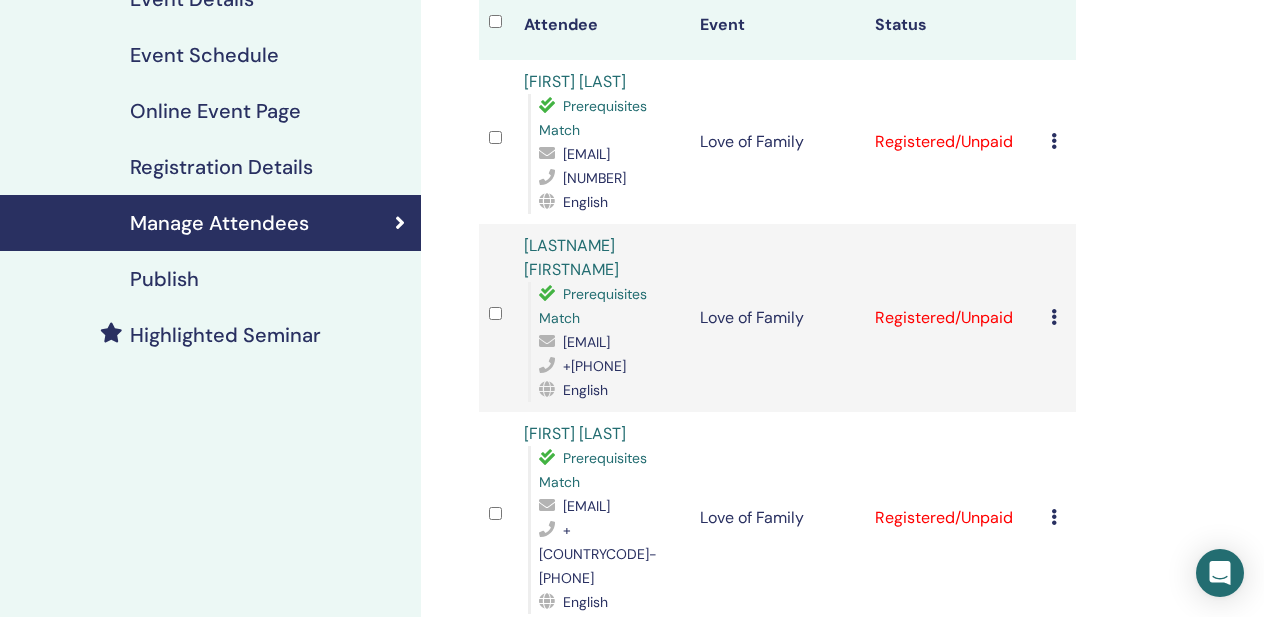 click on "Manage Attendees" at bounding box center [219, 223] 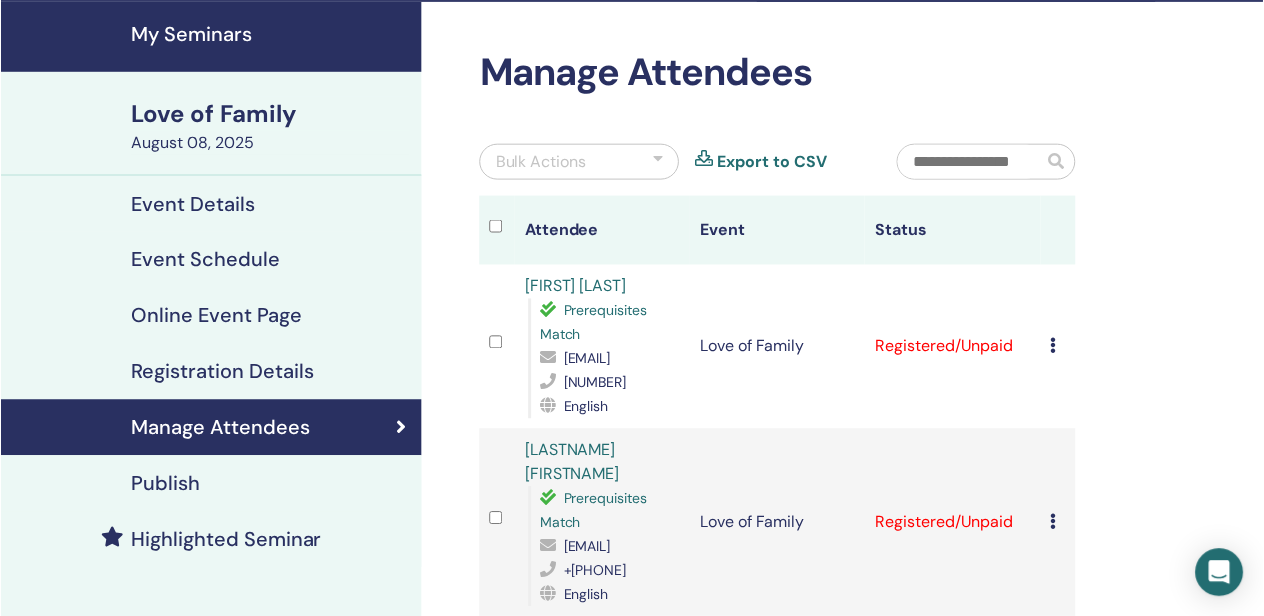 scroll, scrollTop: 0, scrollLeft: 0, axis: both 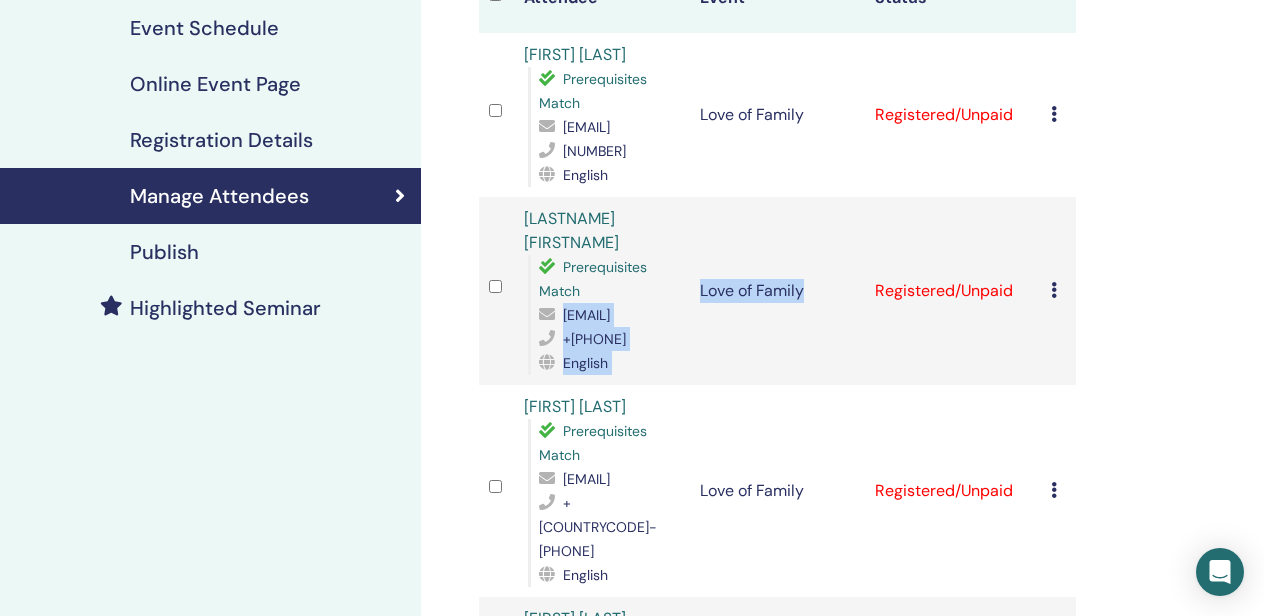 drag, startPoint x: 703, startPoint y: 364, endPoint x: 535, endPoint y: 354, distance: 168.29736 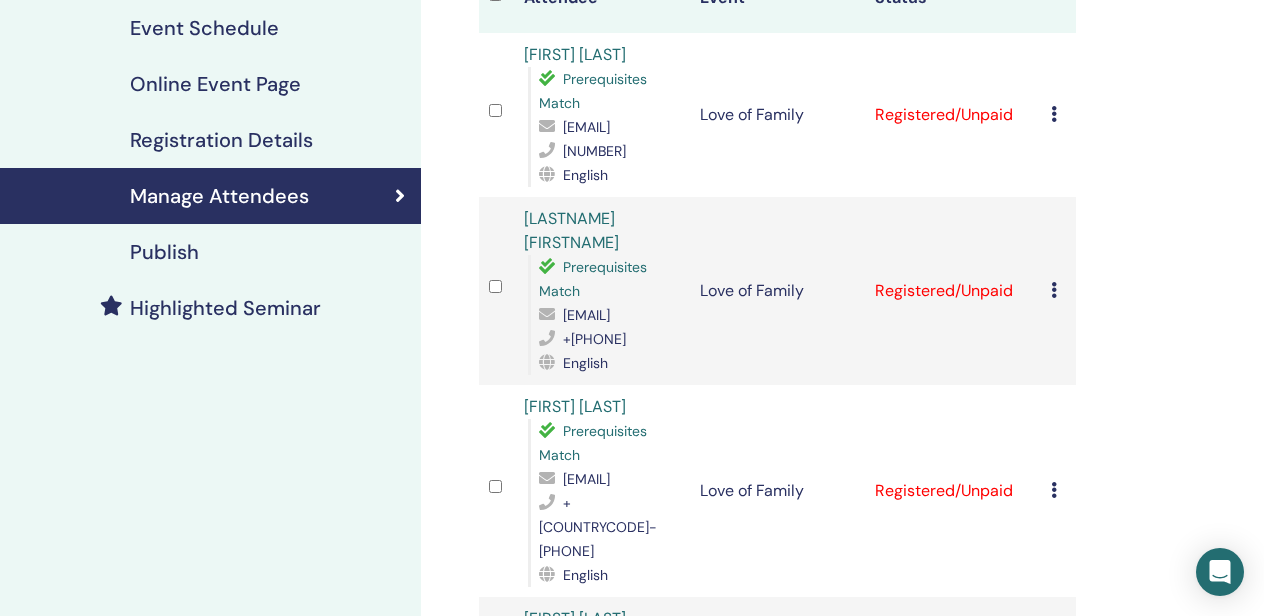 drag, startPoint x: 539, startPoint y: 362, endPoint x: 692, endPoint y: 370, distance: 153.20901 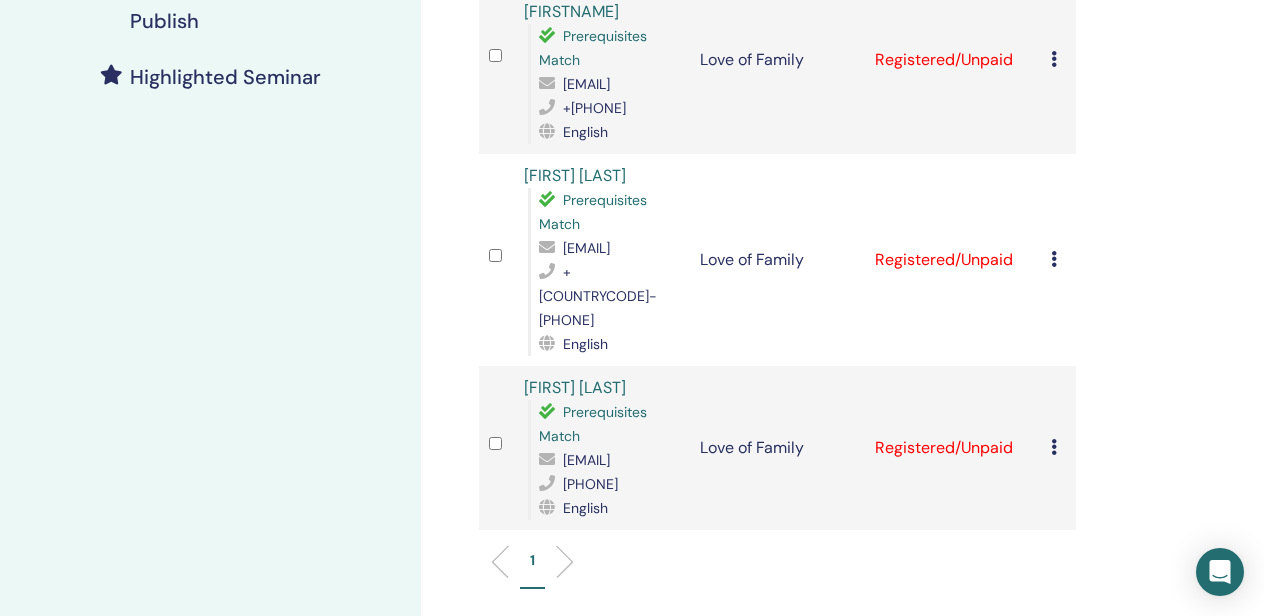 scroll, scrollTop: 532, scrollLeft: 0, axis: vertical 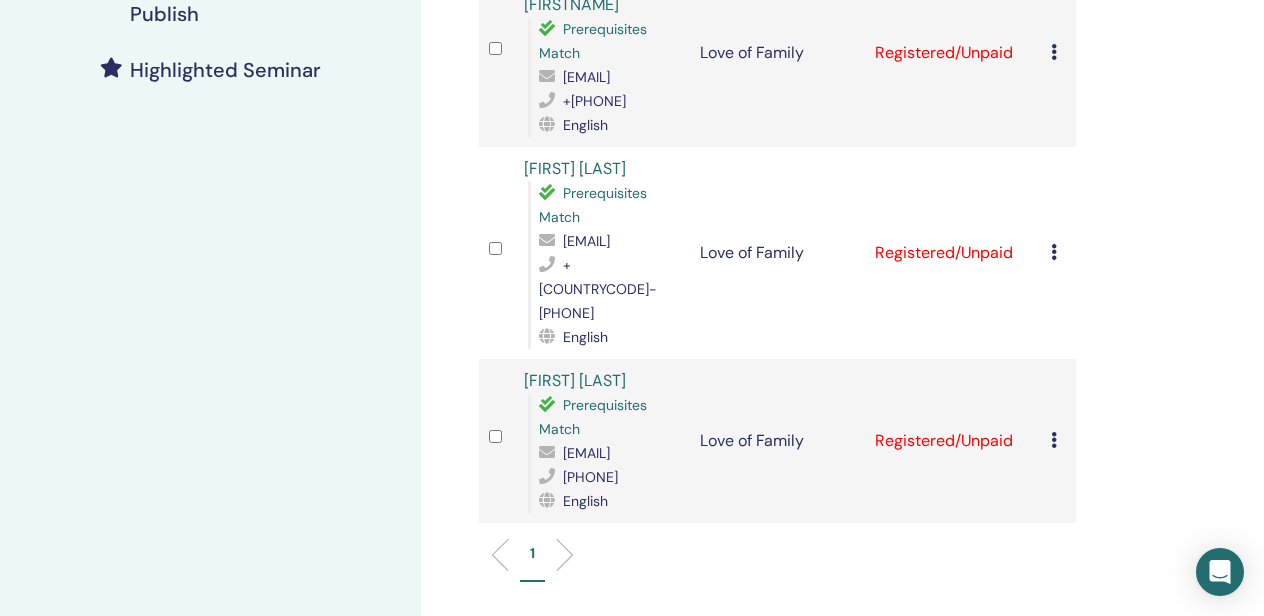 drag, startPoint x: 678, startPoint y: 314, endPoint x: 537, endPoint y: 309, distance: 141.08862 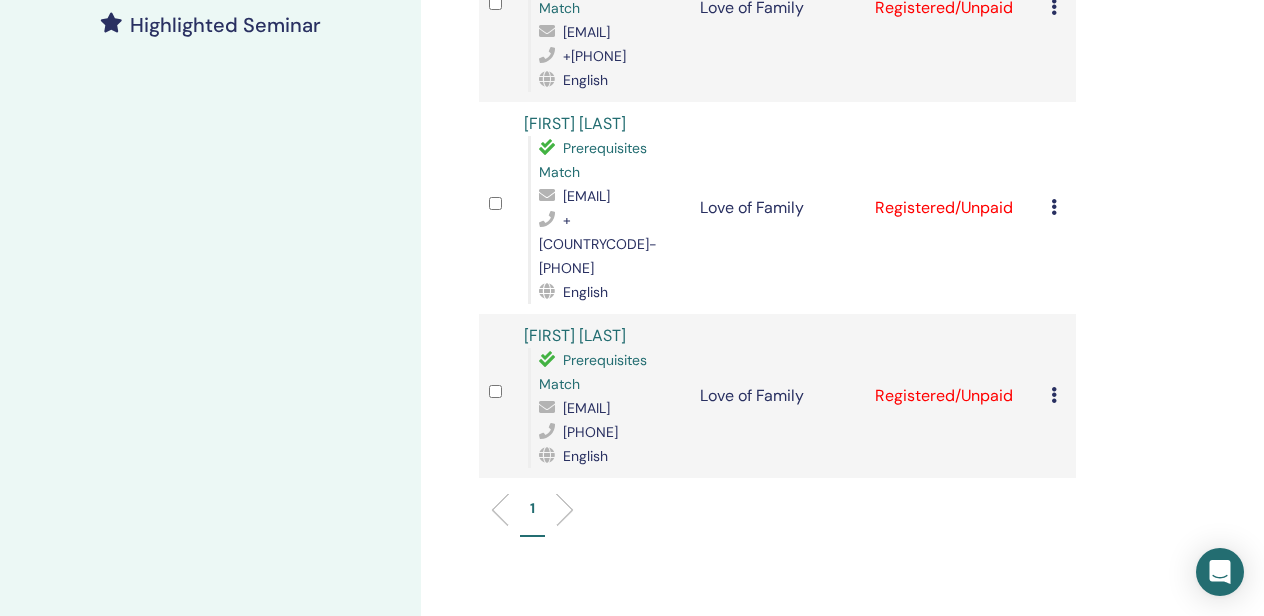 scroll, scrollTop: 591, scrollLeft: 0, axis: vertical 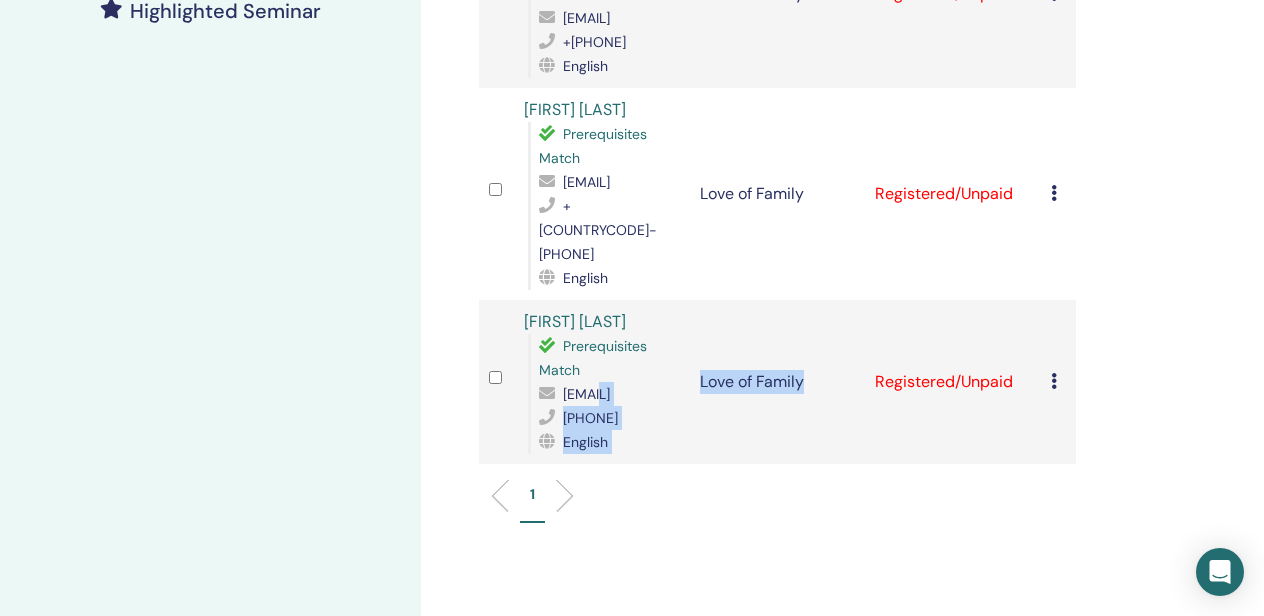 drag, startPoint x: 721, startPoint y: 443, endPoint x: 577, endPoint y: 444, distance: 144.00348 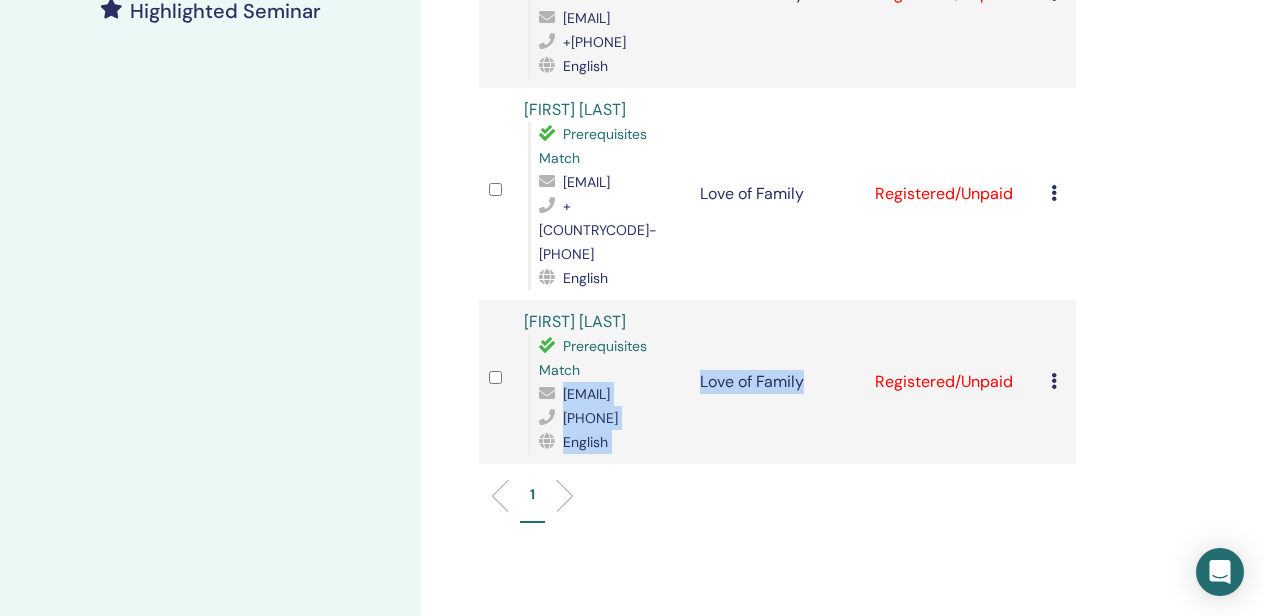drag, startPoint x: 539, startPoint y: 443, endPoint x: 721, endPoint y: 445, distance: 182.01099 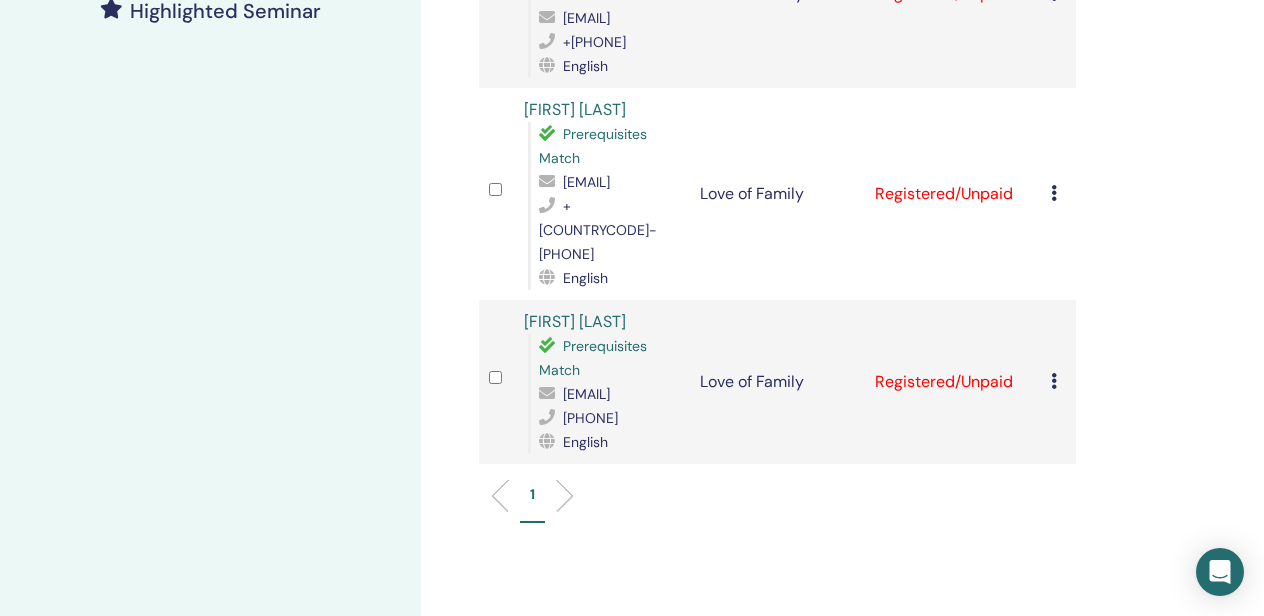 drag, startPoint x: 541, startPoint y: 442, endPoint x: 714, endPoint y: 443, distance: 173.00288 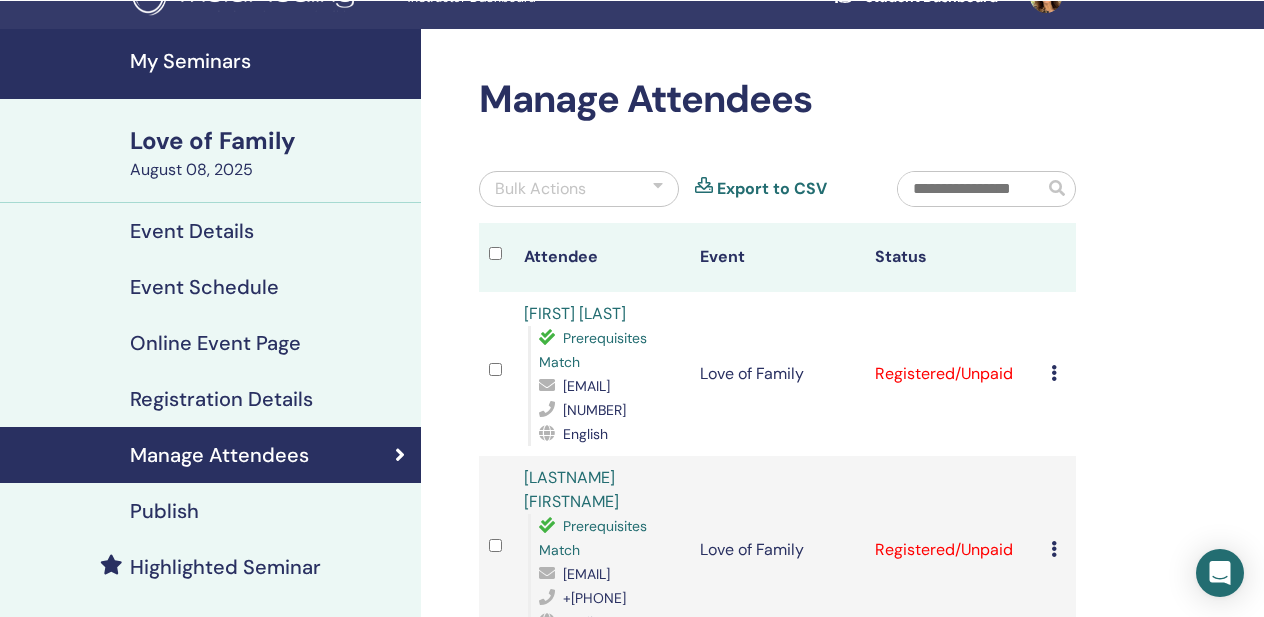 scroll, scrollTop: 0, scrollLeft: 0, axis: both 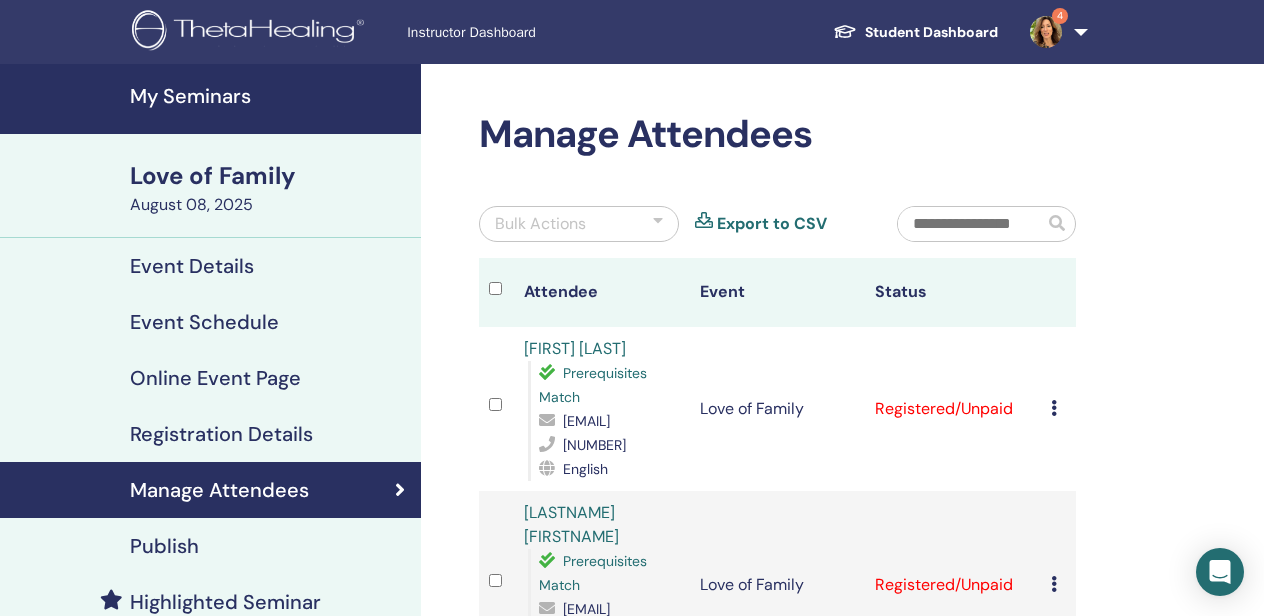 click on "Manage Attendees" at bounding box center [210, 490] 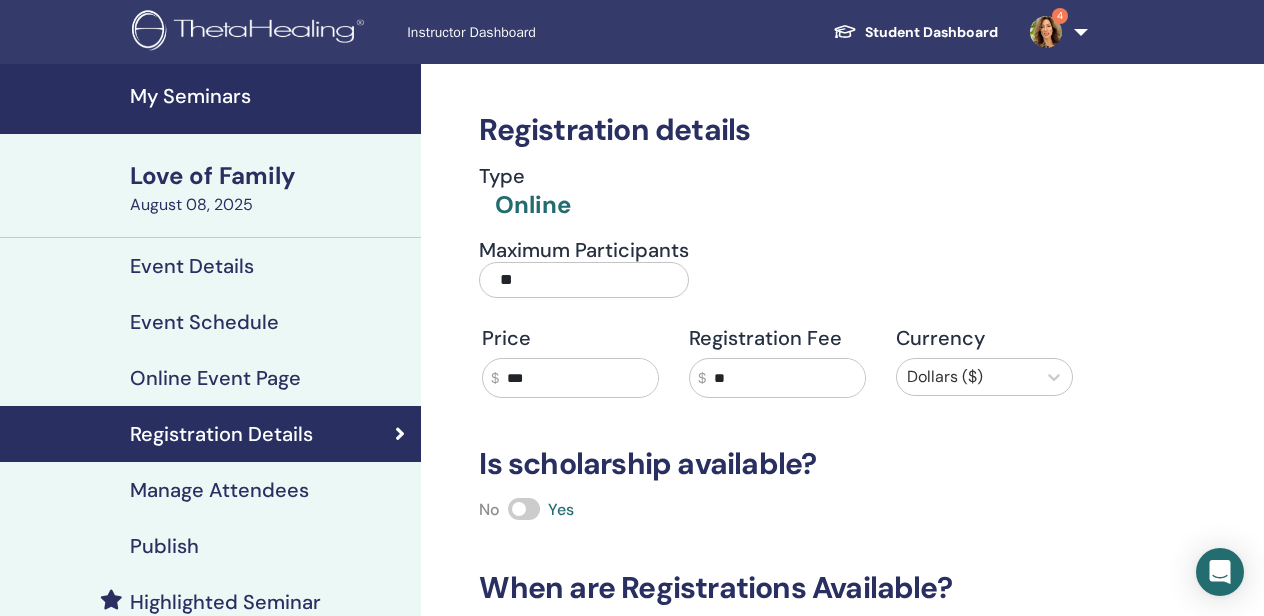 click on "Manage Attendees" at bounding box center [219, 490] 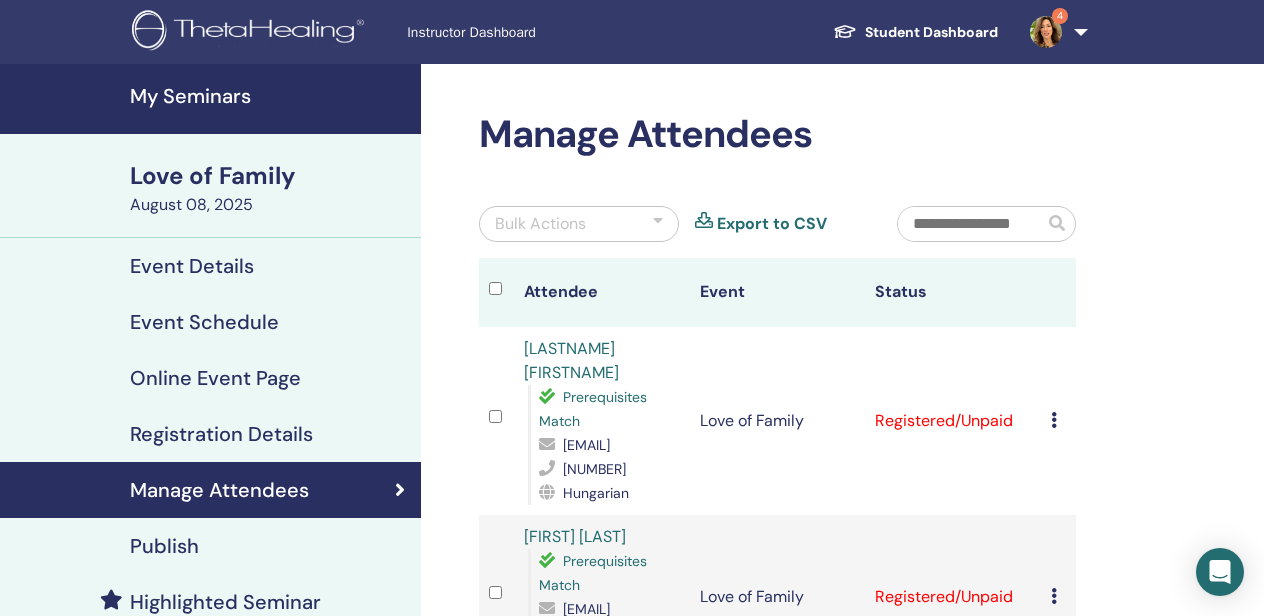 drag, startPoint x: 709, startPoint y: 444, endPoint x: 540, endPoint y: 447, distance: 169.02663 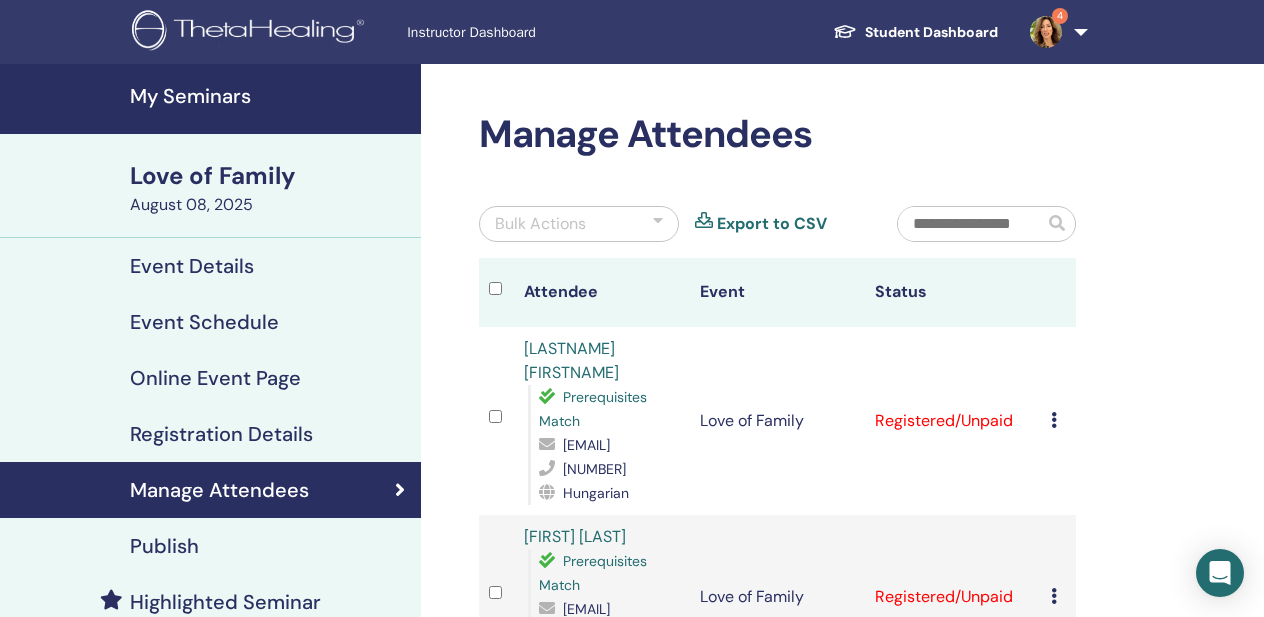 click on "My Seminars" at bounding box center (269, 96) 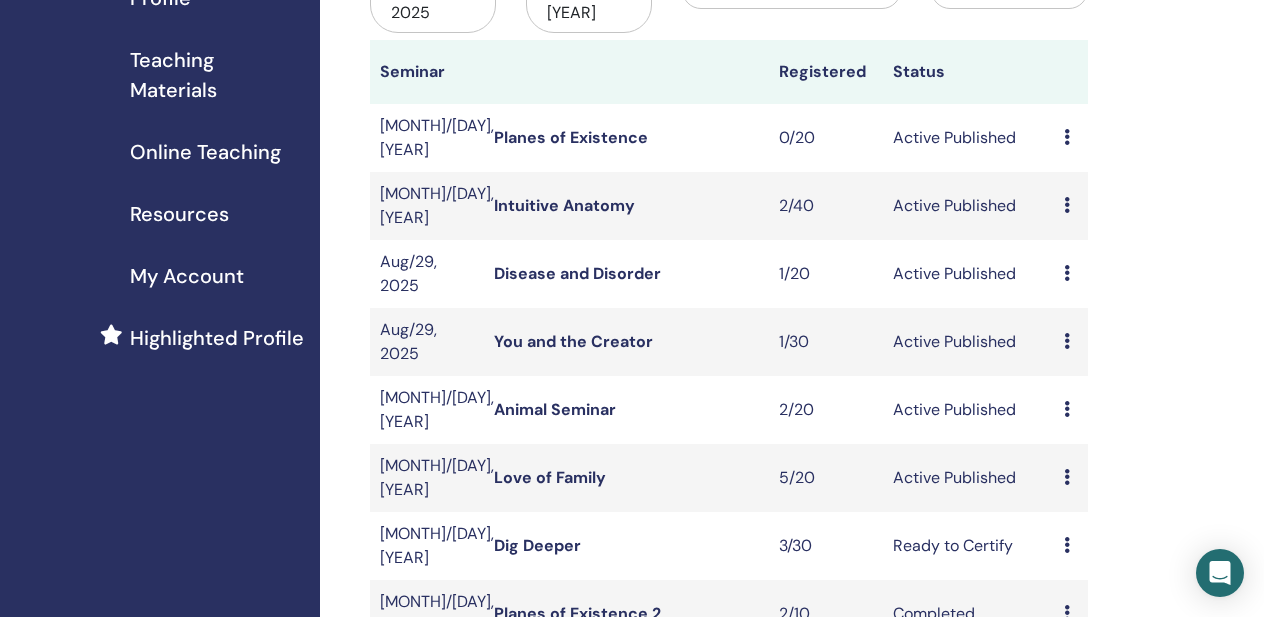 scroll, scrollTop: 290, scrollLeft: 0, axis: vertical 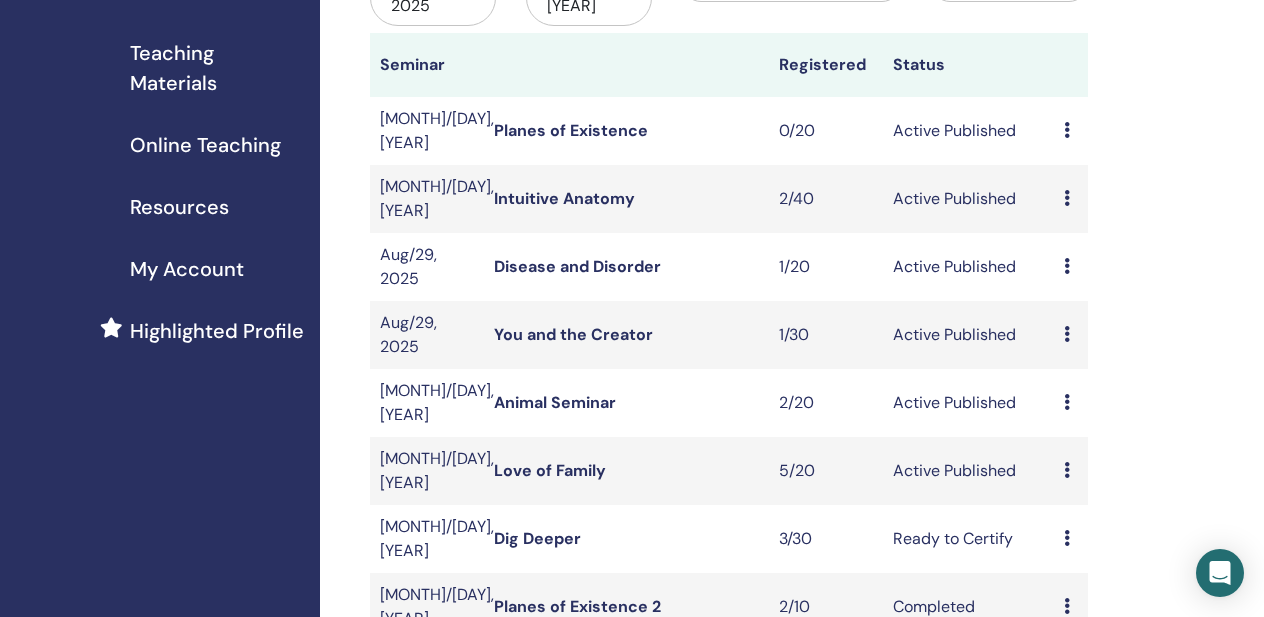 click on "Animal Seminar" at bounding box center [555, 402] 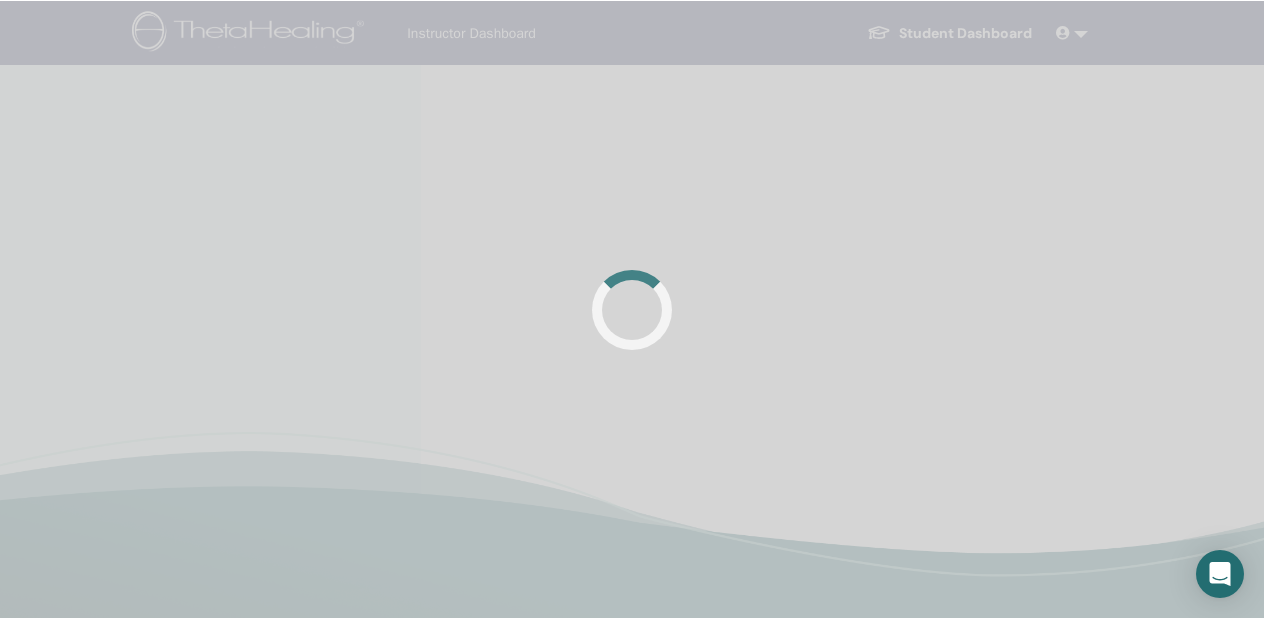 scroll, scrollTop: 0, scrollLeft: 0, axis: both 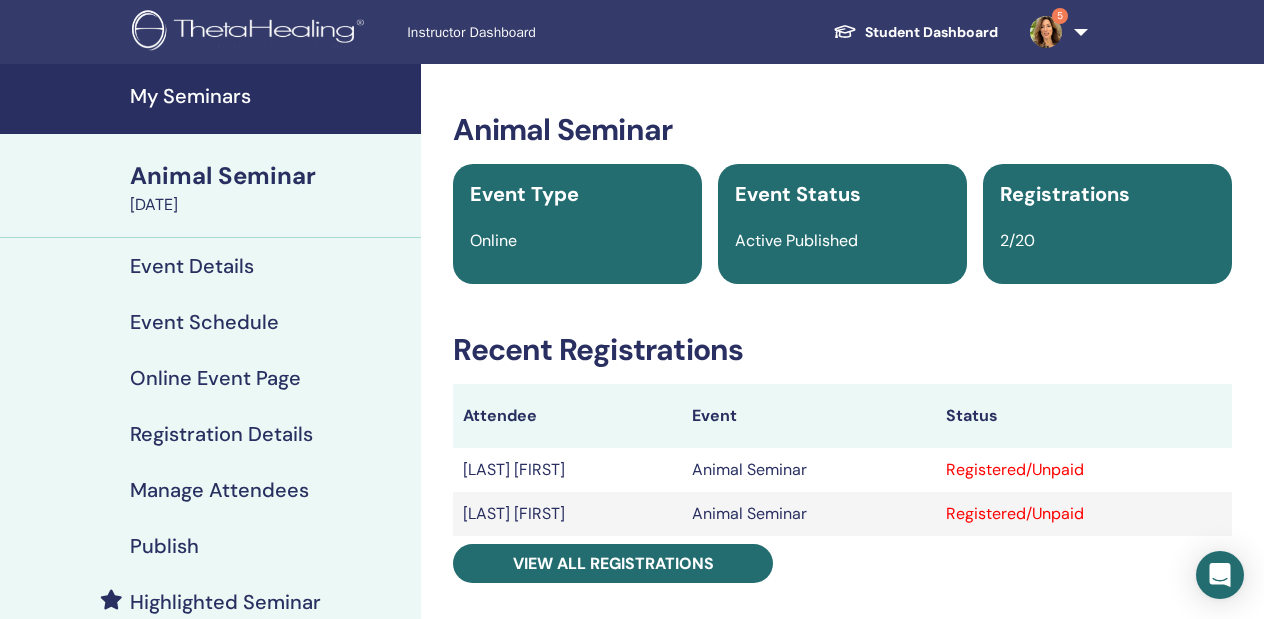 click on "Manage Attendees" at bounding box center (210, 490) 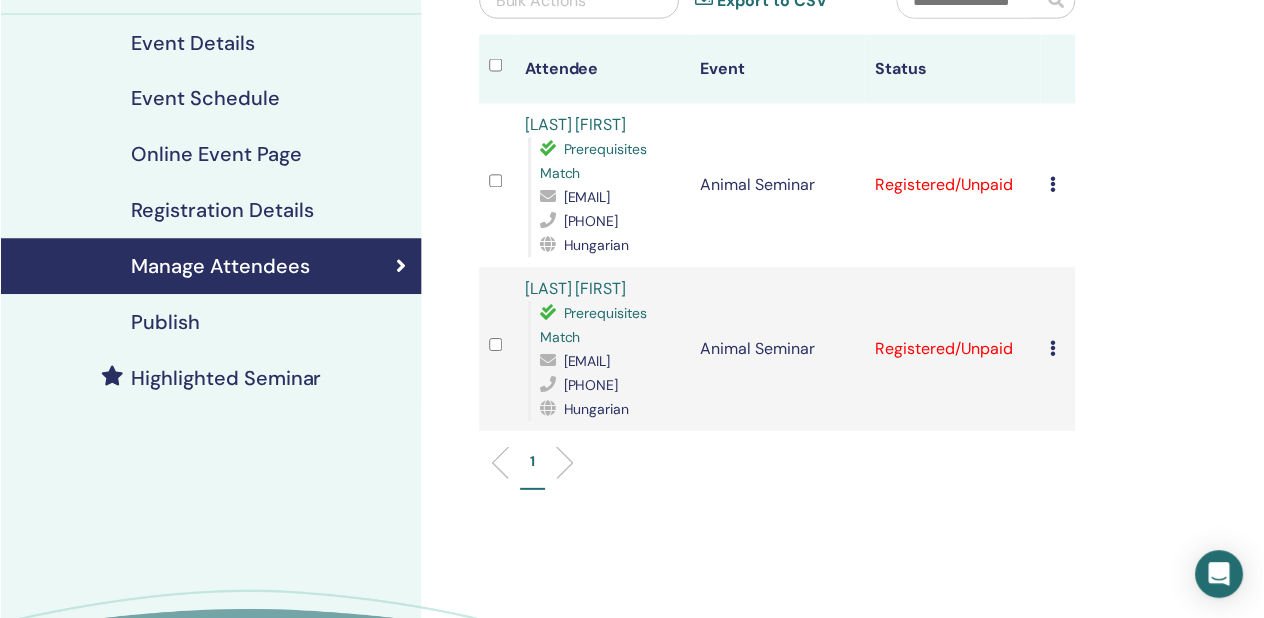 scroll, scrollTop: 242, scrollLeft: 0, axis: vertical 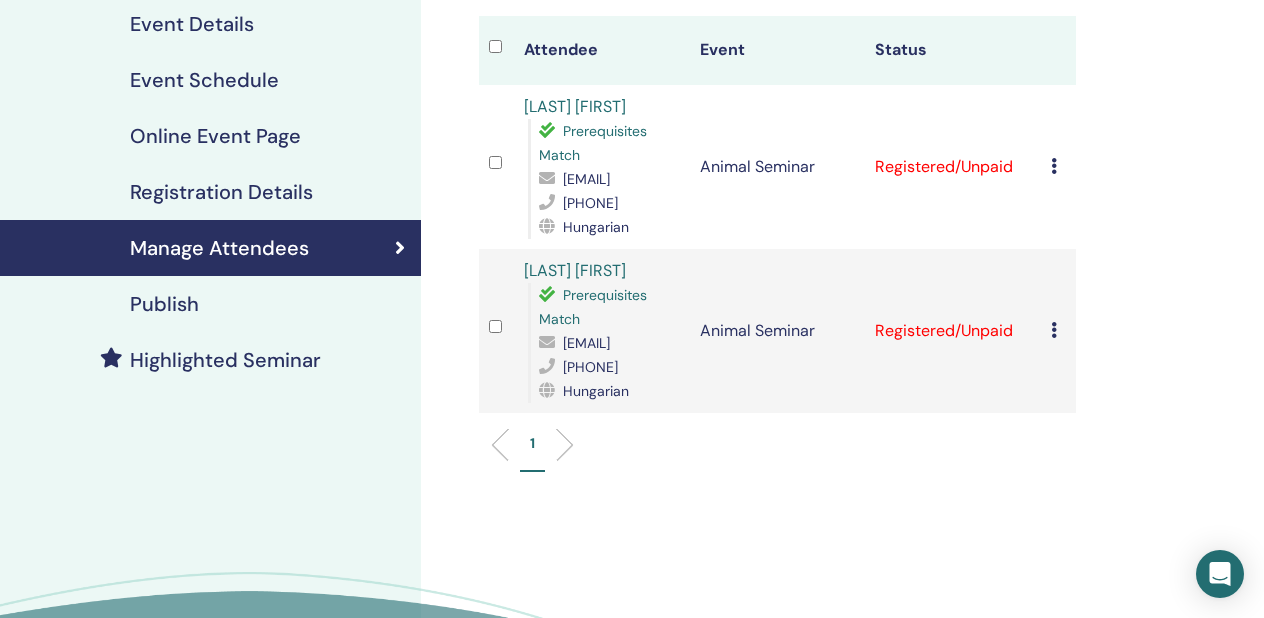 click on "[EMAIL]" at bounding box center (609, 179) 